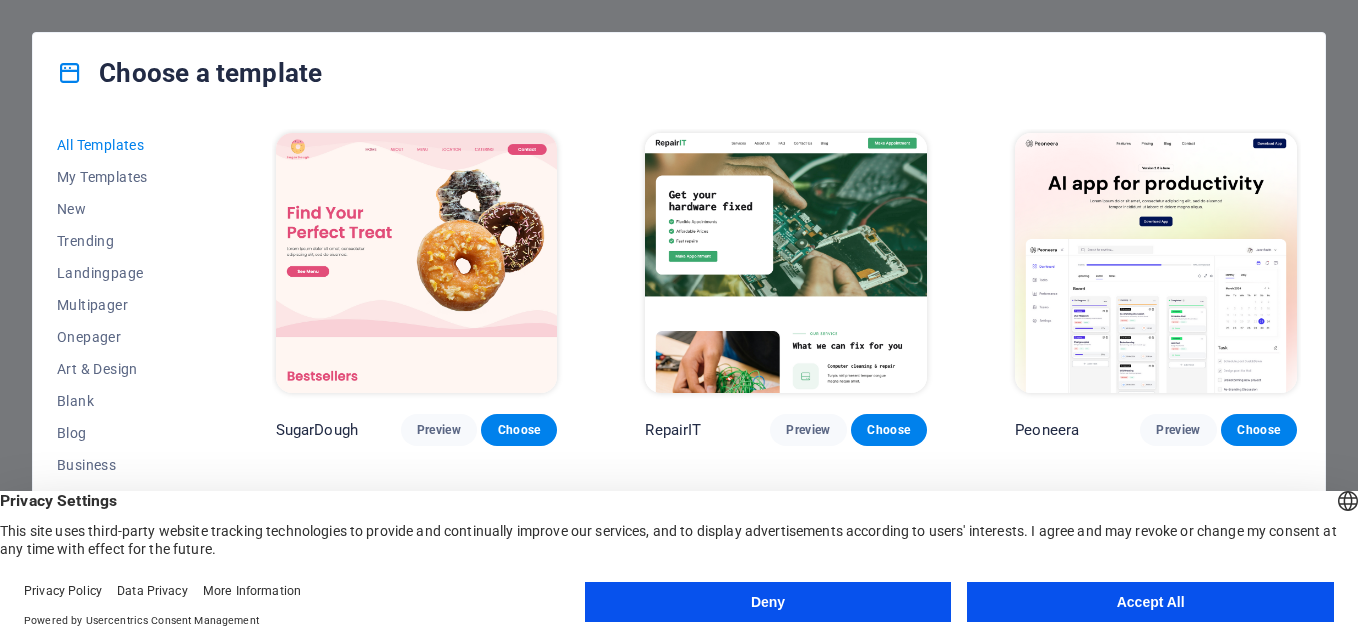 scroll, scrollTop: 0, scrollLeft: 0, axis: both 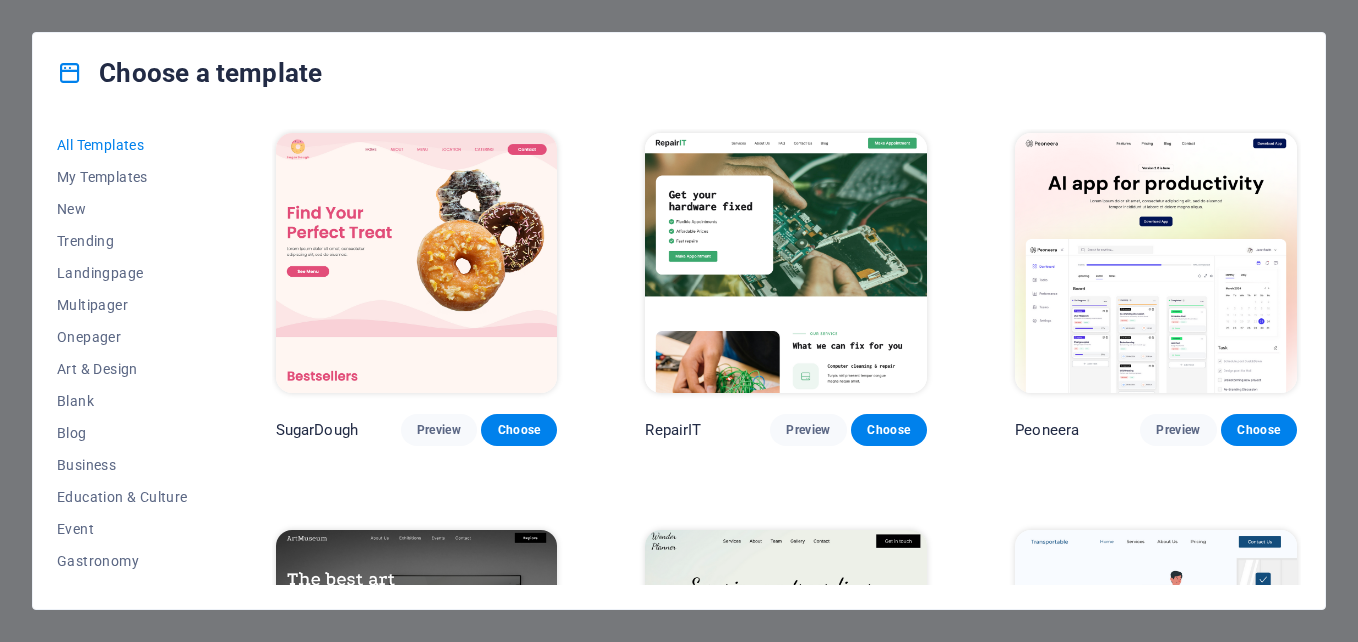 click at bounding box center (417, 263) 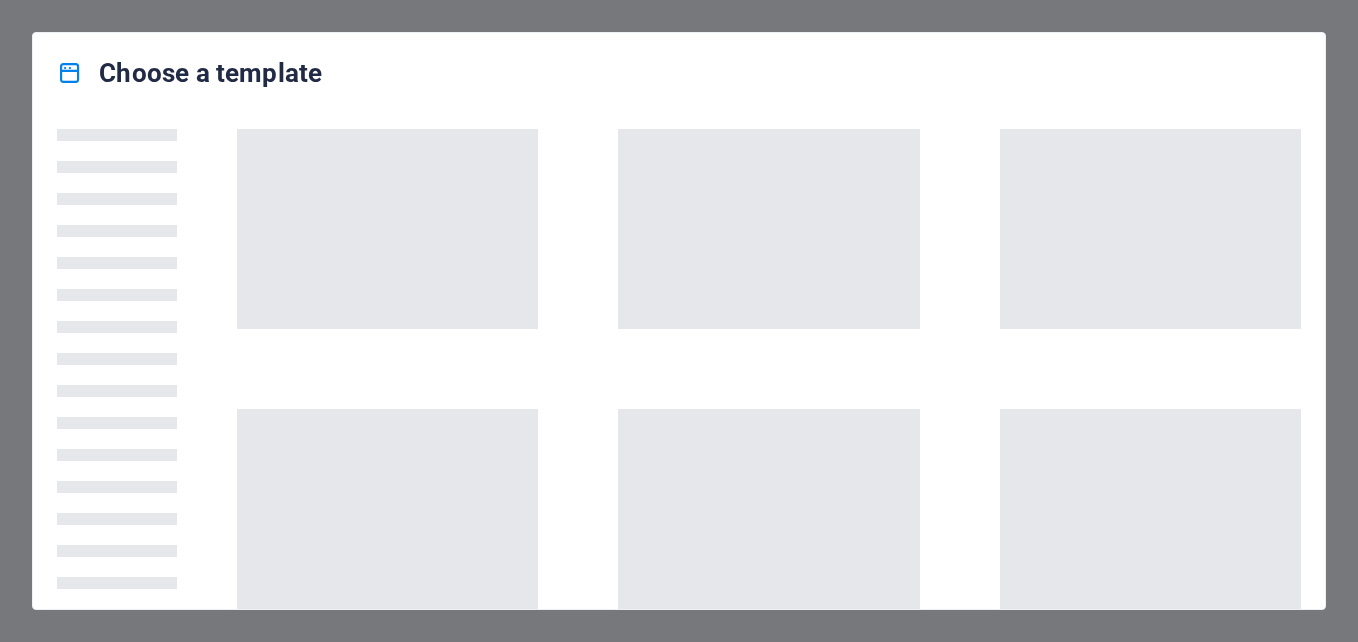 scroll, scrollTop: 0, scrollLeft: 0, axis: both 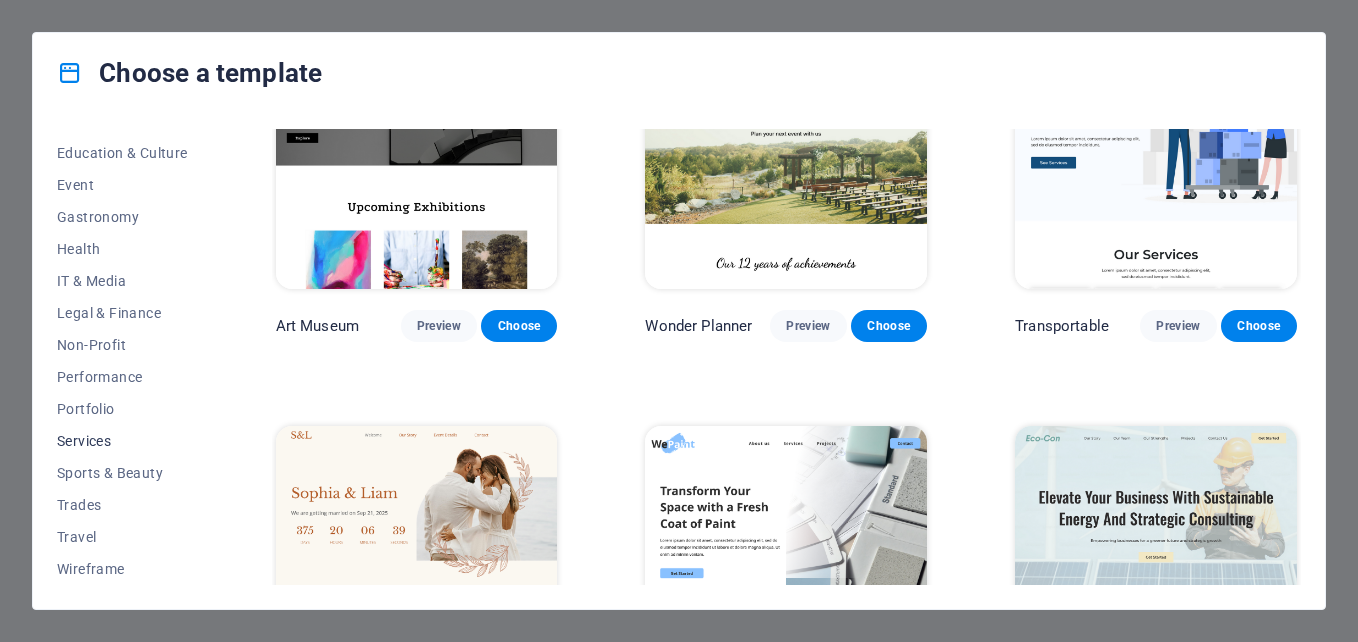click on "Services" at bounding box center (122, 441) 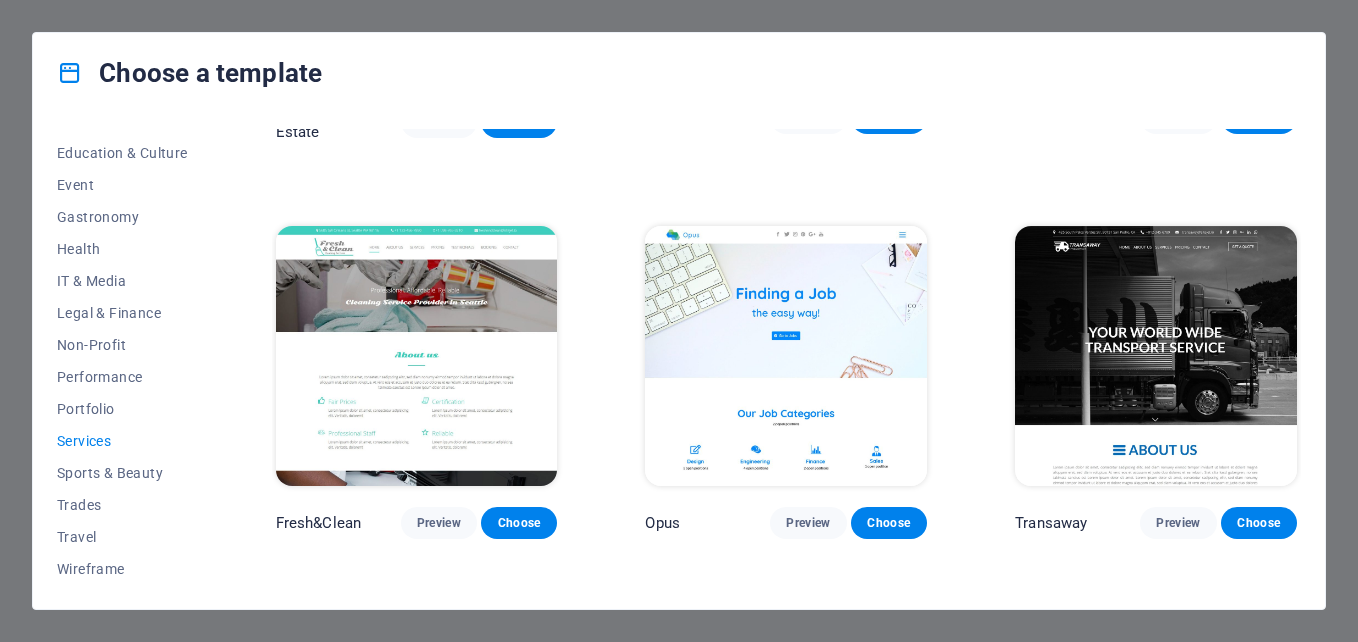 scroll, scrollTop: 2241, scrollLeft: 0, axis: vertical 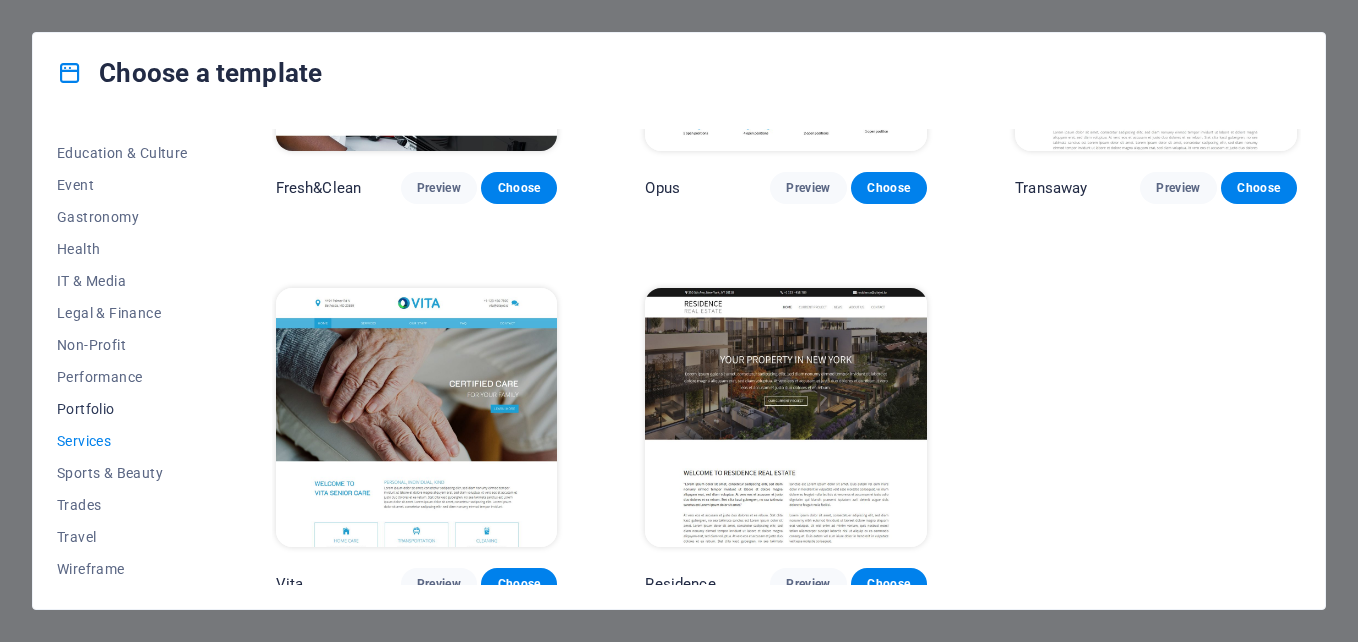 click on "Portfolio" at bounding box center [122, 409] 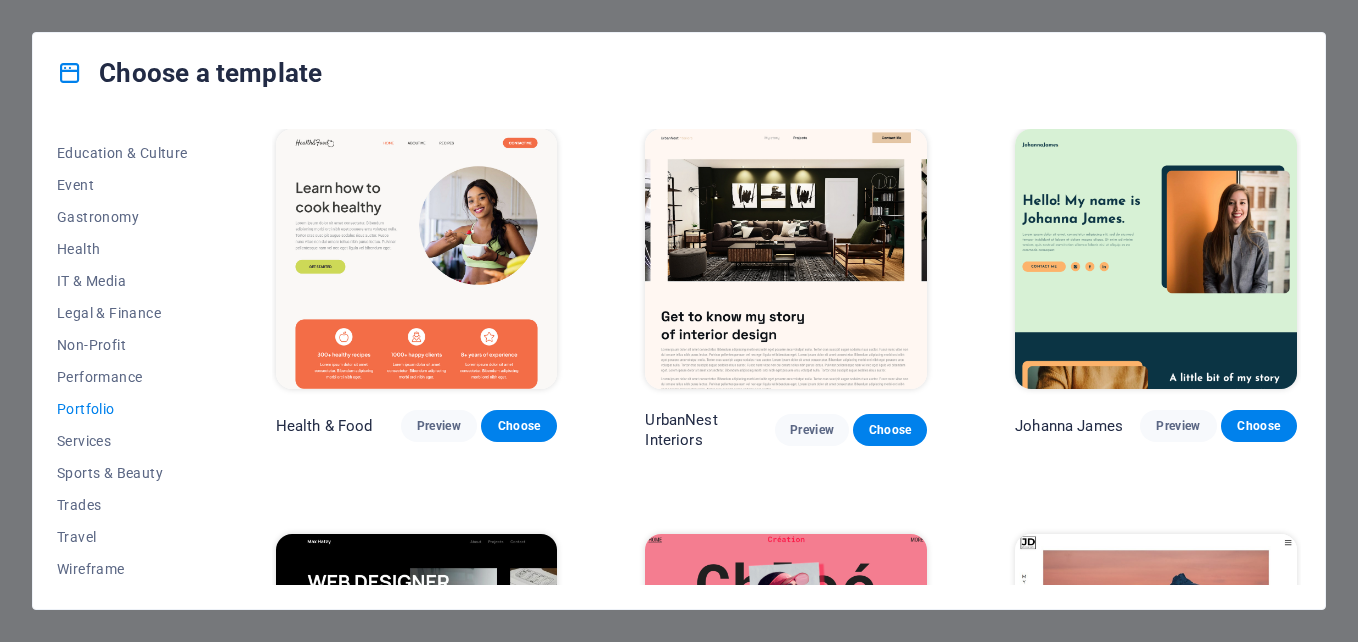 scroll, scrollTop: 0, scrollLeft: 0, axis: both 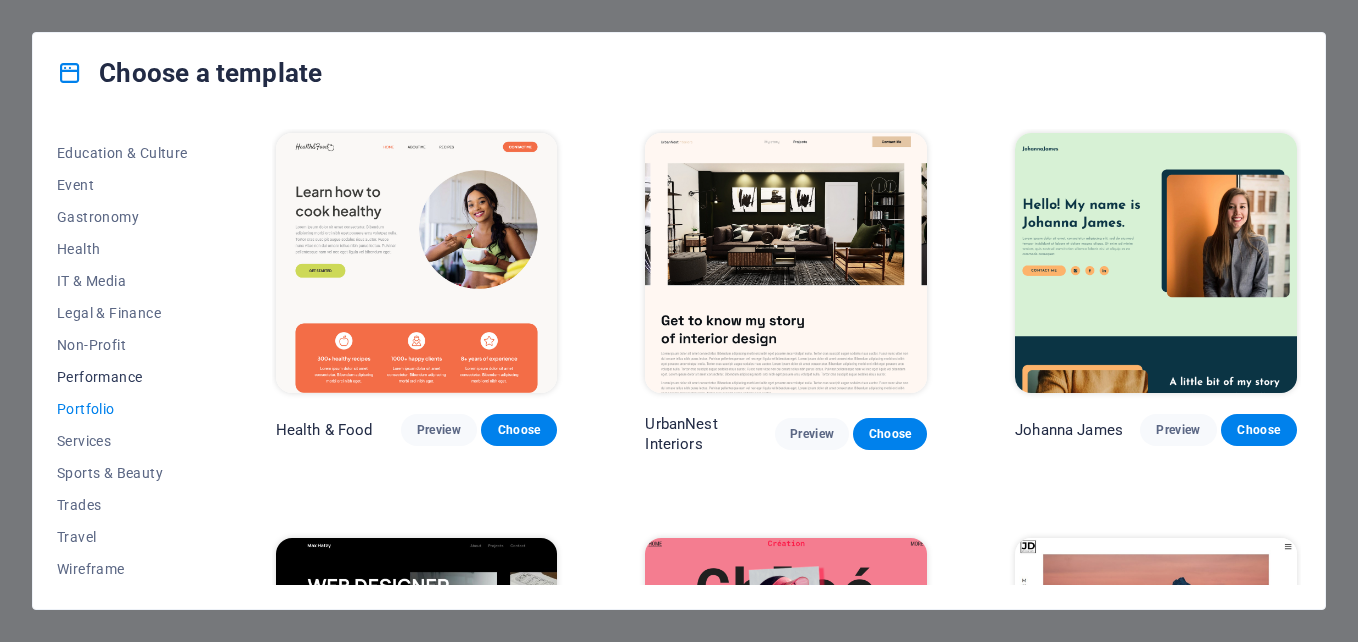 click on "Performance" at bounding box center (122, 377) 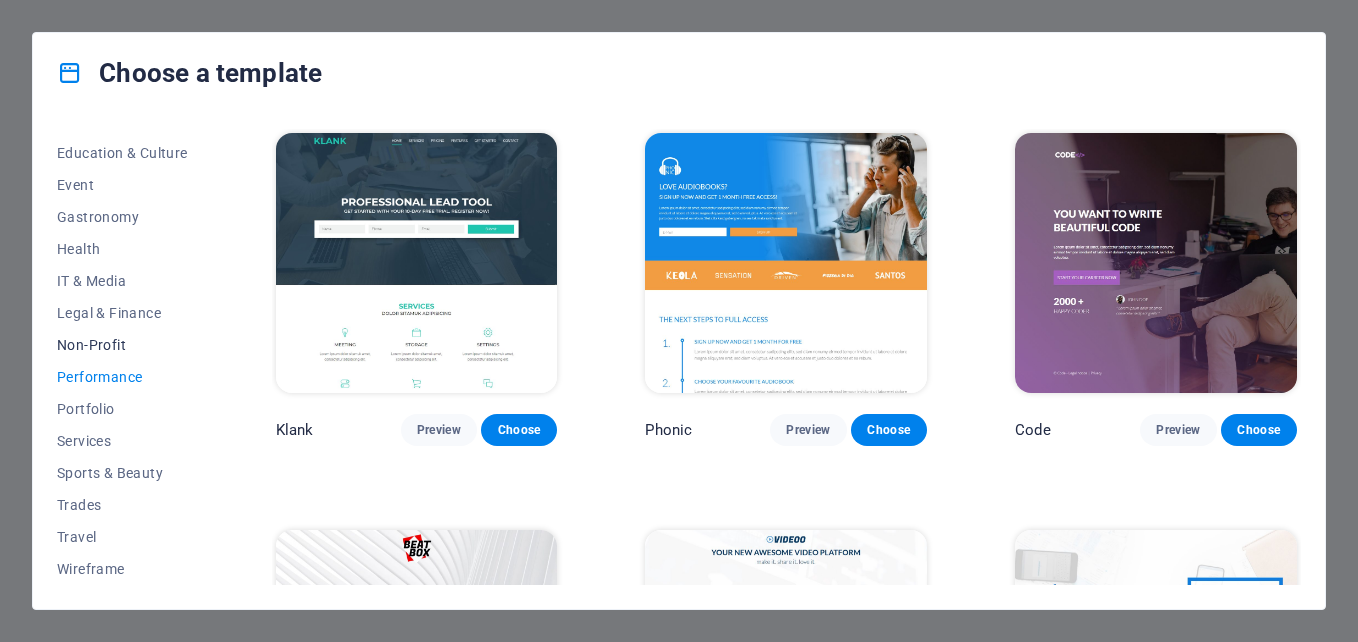 click on "Non-Profit" at bounding box center [122, 345] 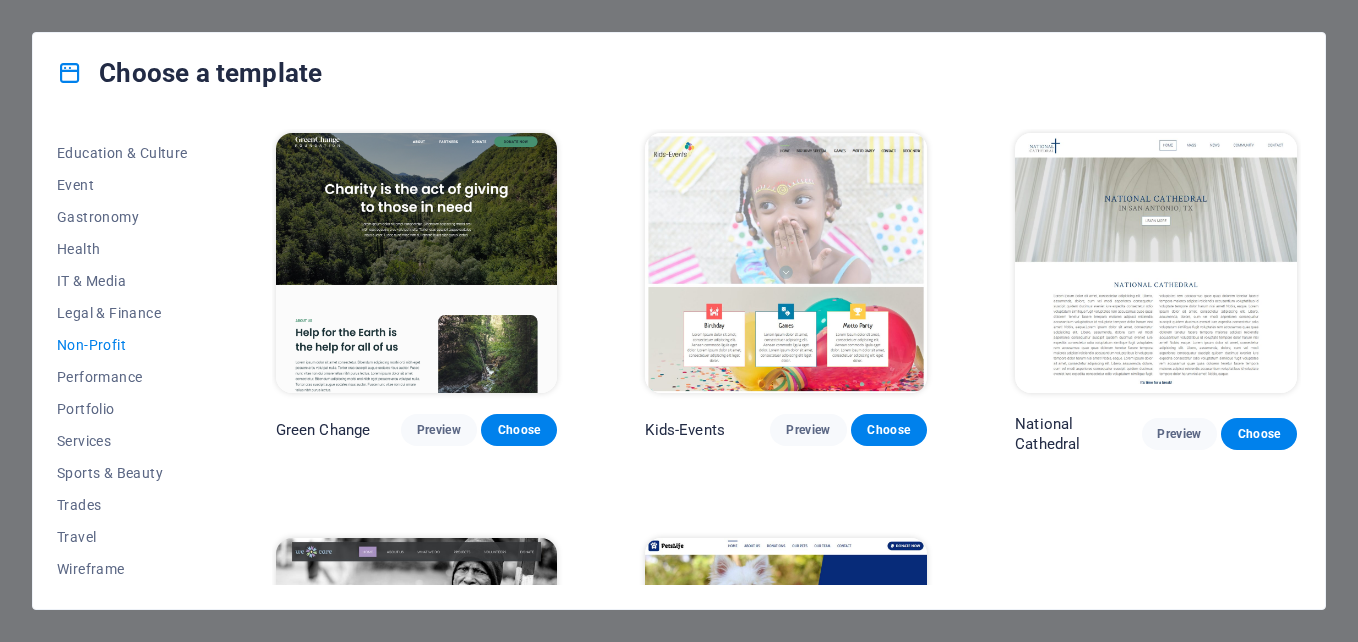 scroll, scrollTop: 261, scrollLeft: 0, axis: vertical 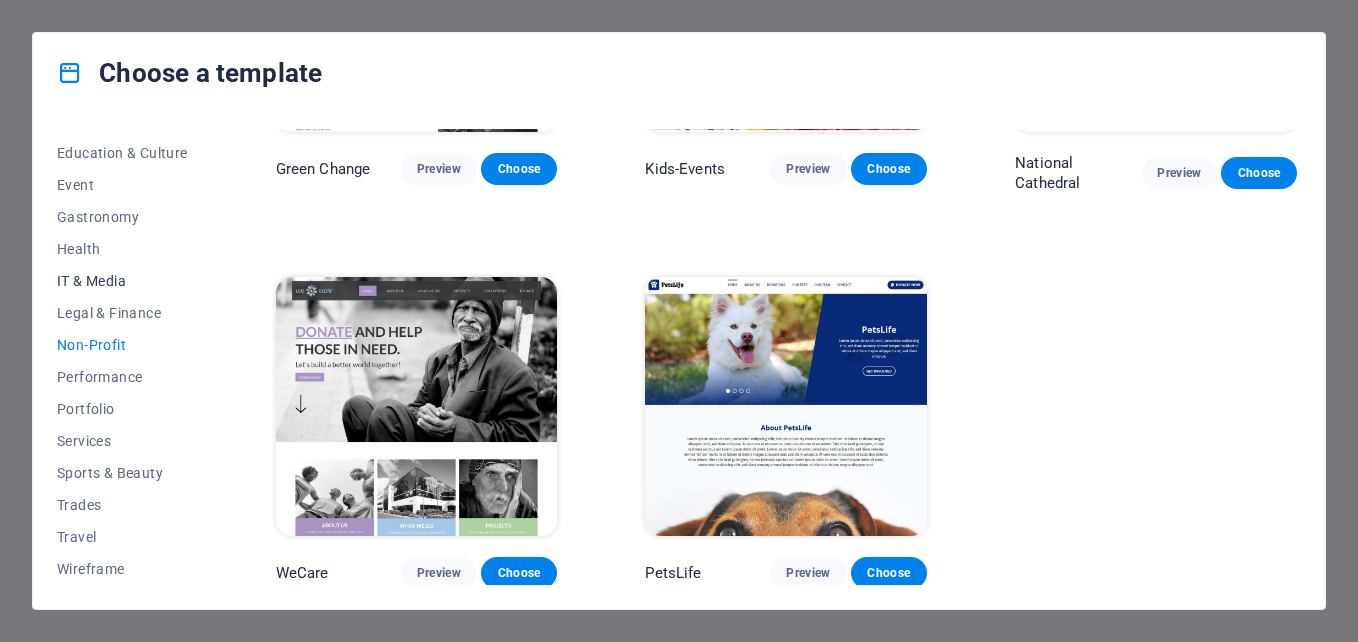 click on "IT & Media" at bounding box center [122, 281] 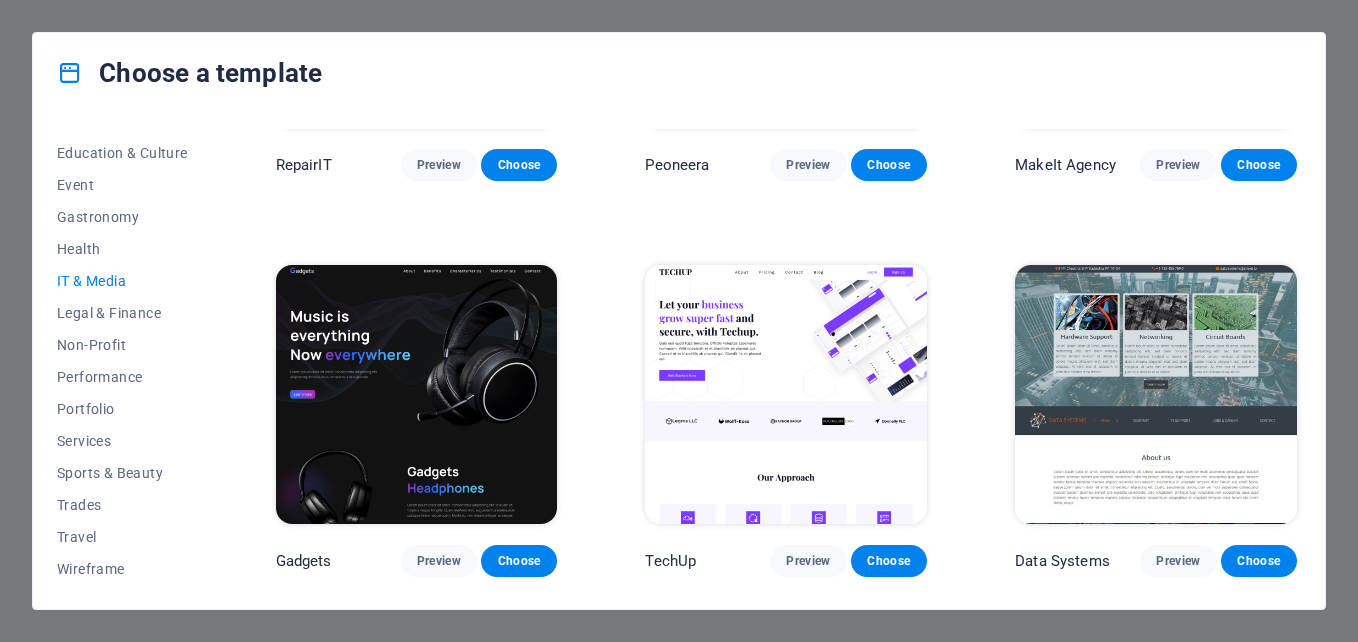 scroll, scrollTop: 242, scrollLeft: 0, axis: vertical 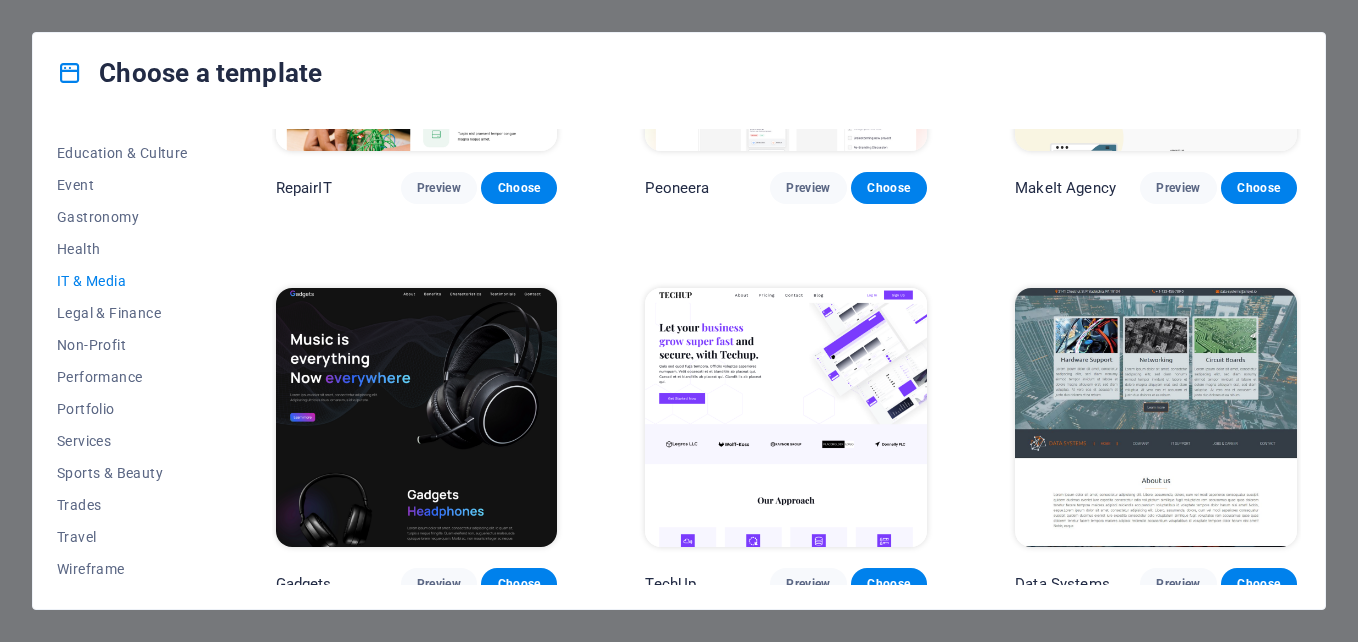click at bounding box center (417, 418) 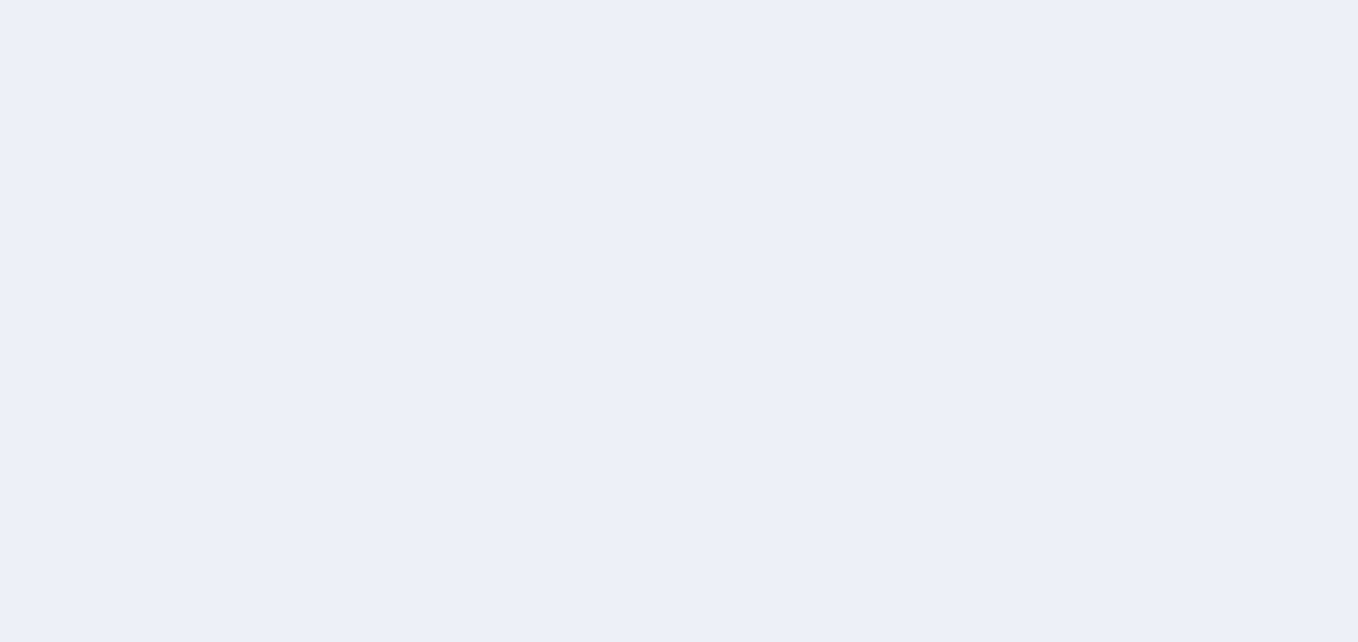 scroll, scrollTop: 0, scrollLeft: 0, axis: both 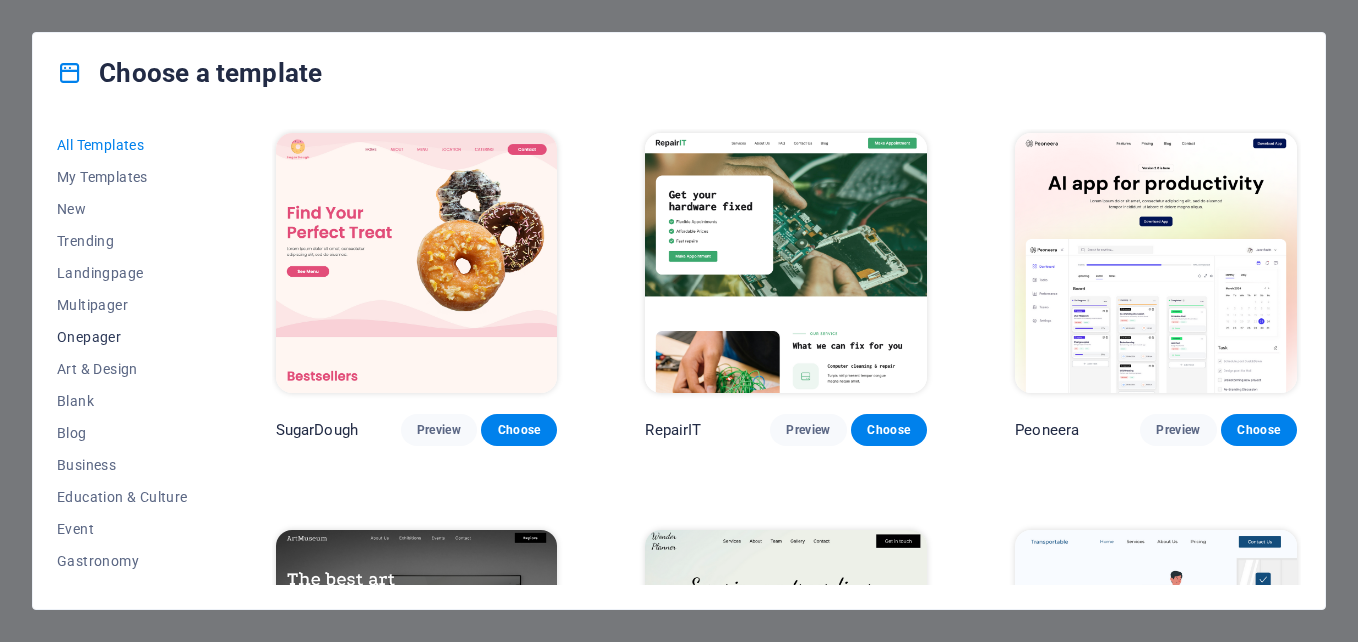 click on "Onepager" at bounding box center (122, 337) 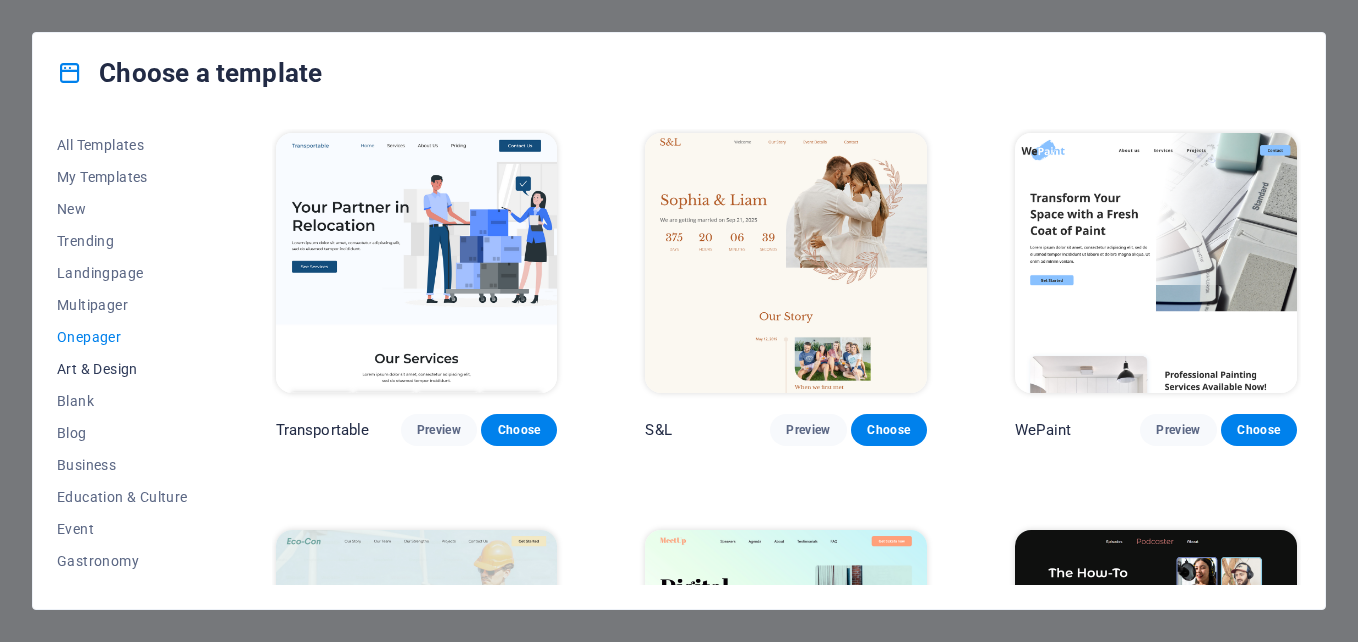 click on "Art & Design" at bounding box center (122, 369) 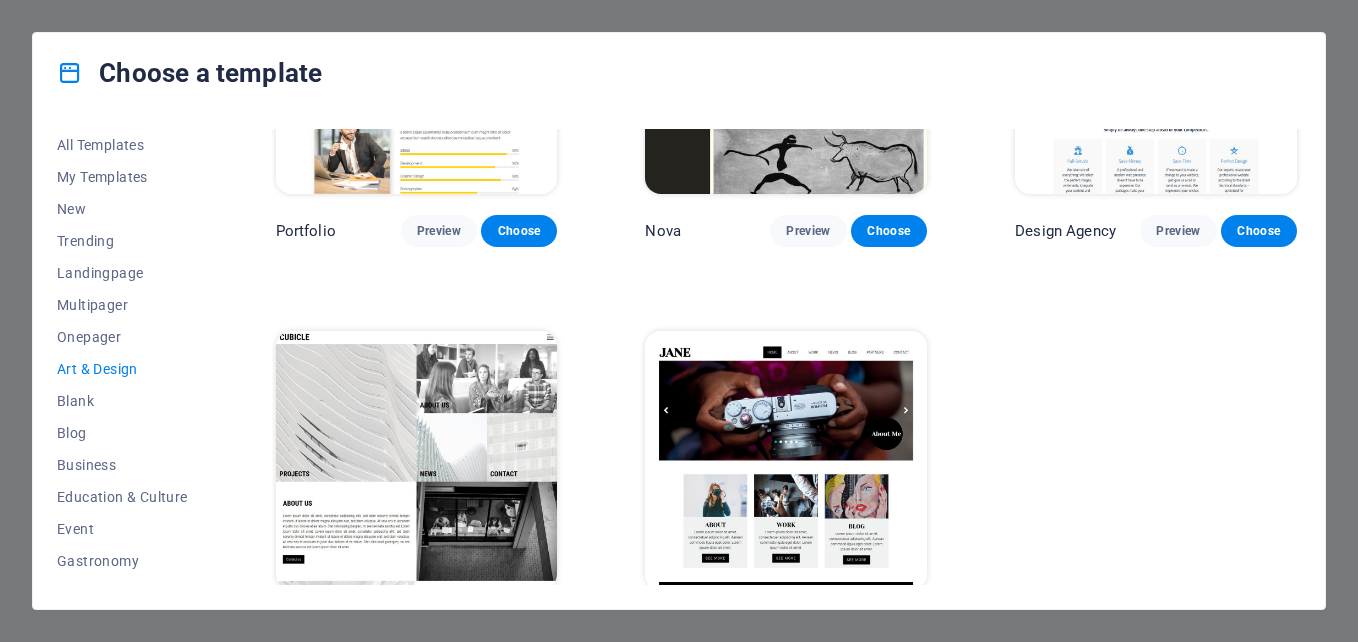 scroll, scrollTop: 1436, scrollLeft: 0, axis: vertical 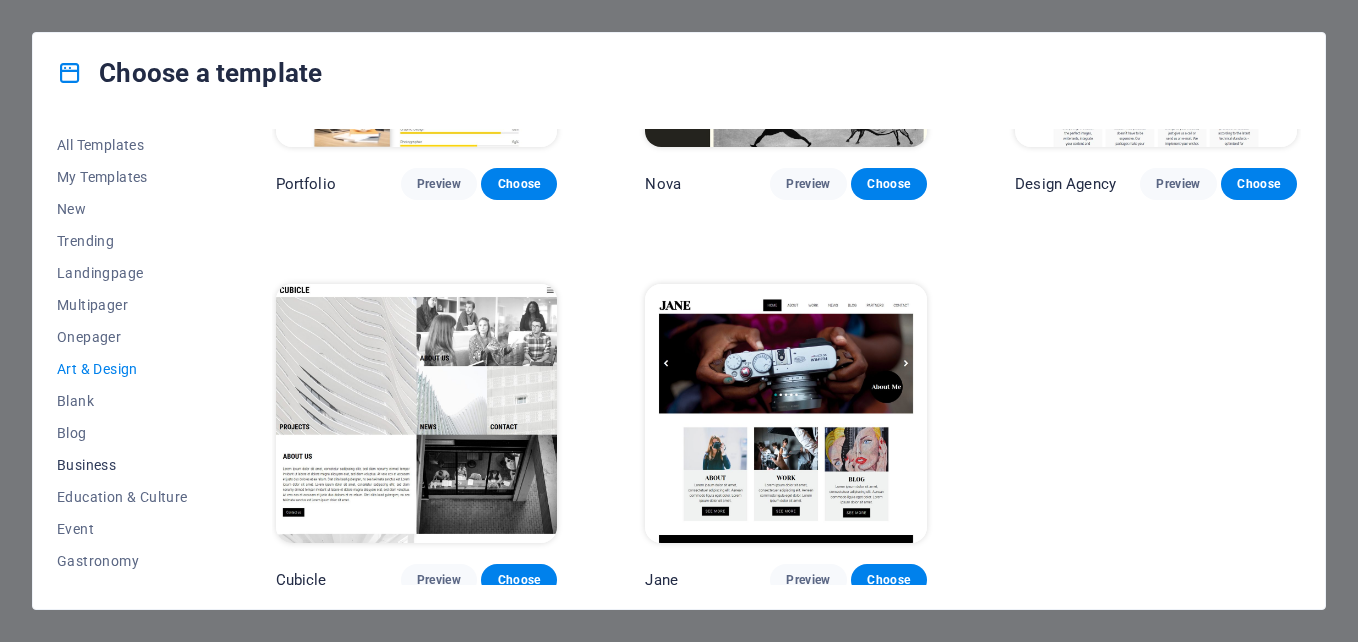 click on "Business" at bounding box center (122, 465) 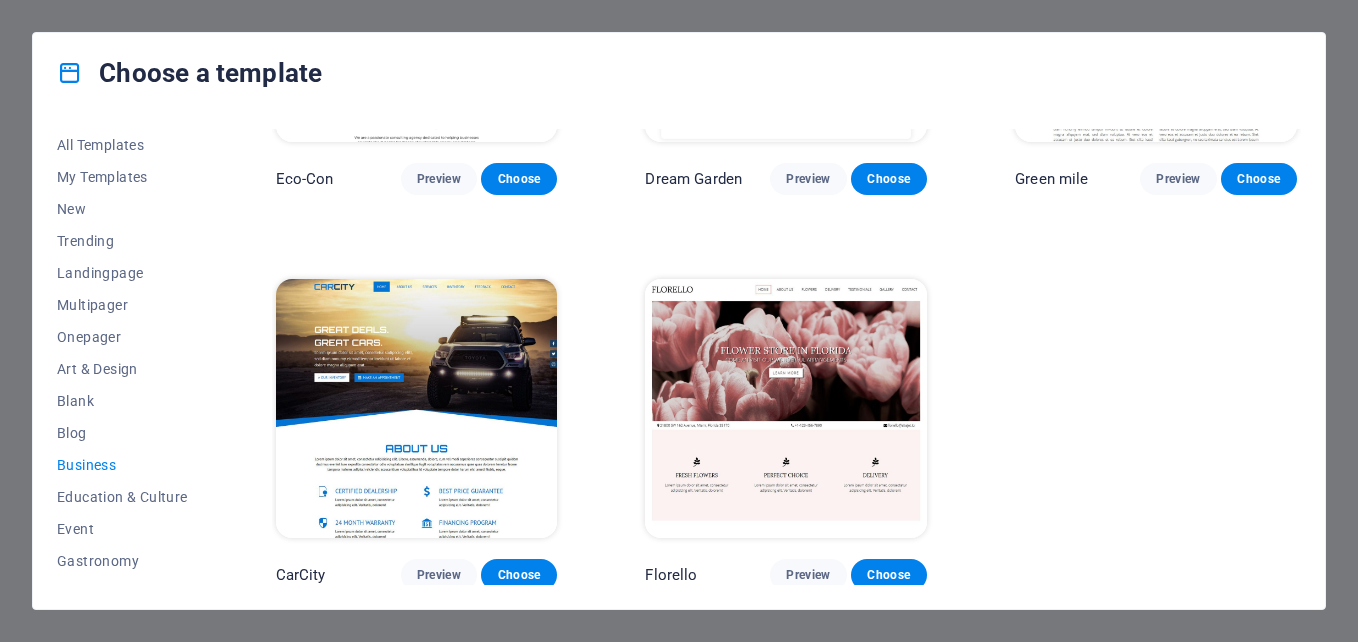 scroll, scrollTop: 253, scrollLeft: 0, axis: vertical 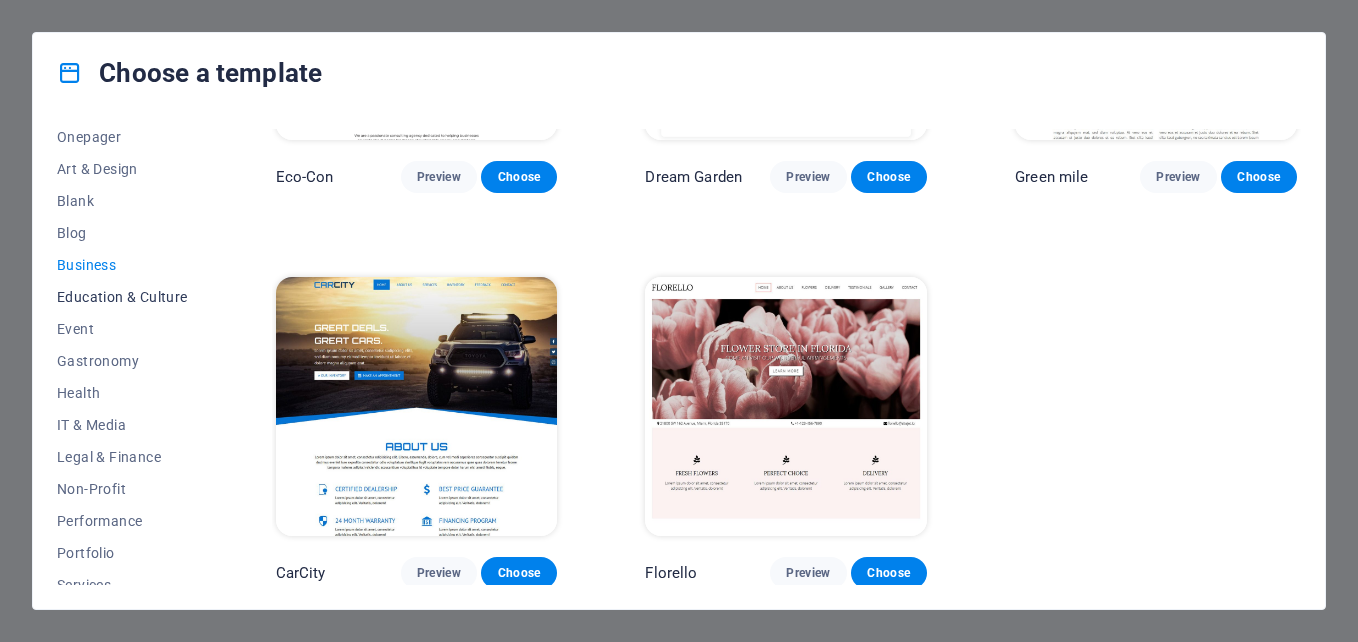 click on "Education & Culture" at bounding box center (122, 297) 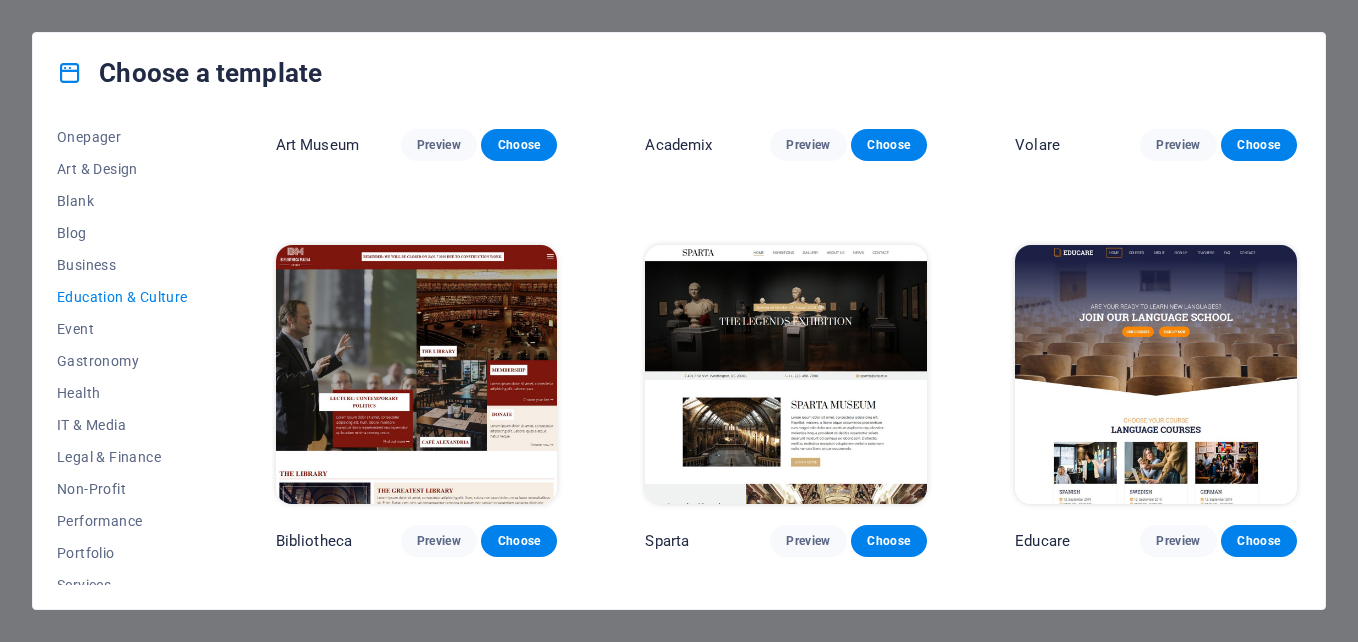 scroll, scrollTop: 600, scrollLeft: 0, axis: vertical 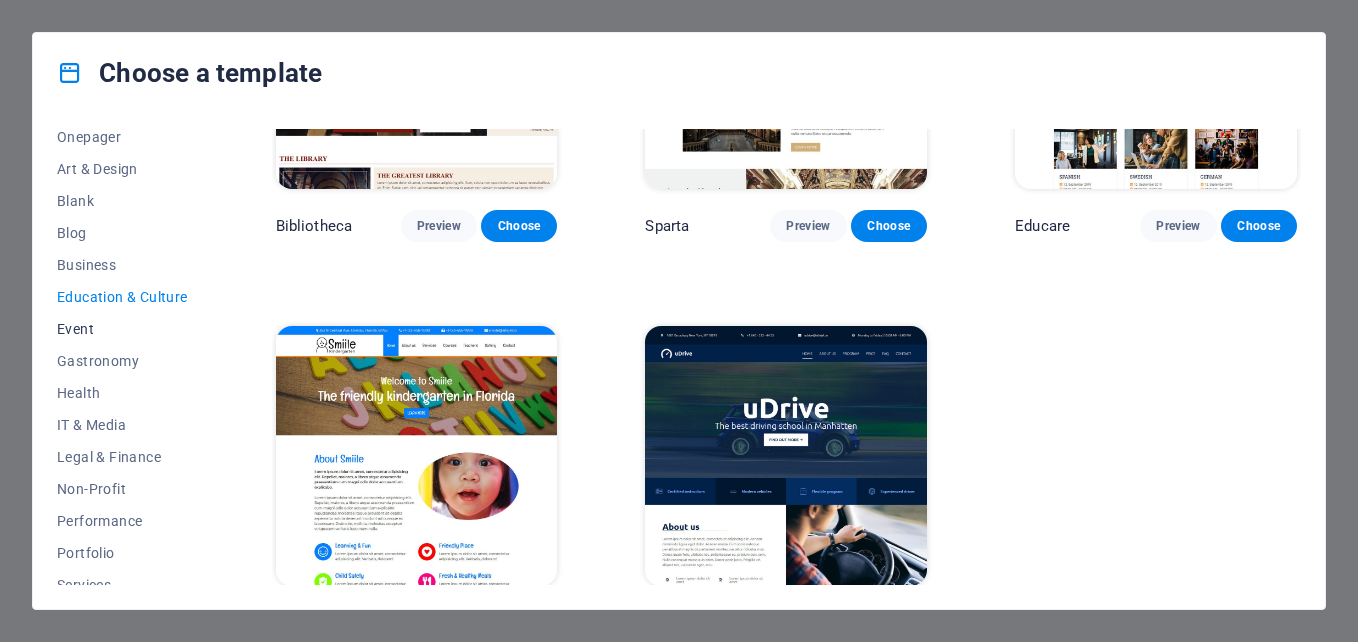 click on "Event" at bounding box center [122, 329] 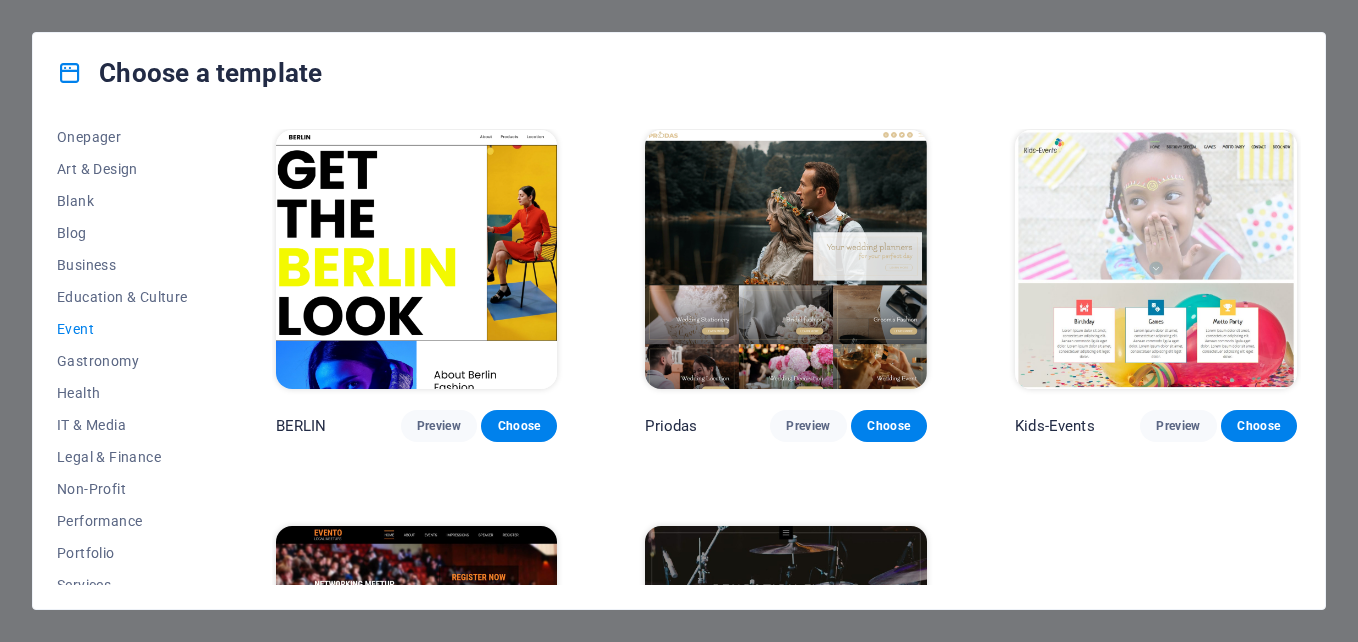 scroll, scrollTop: 647, scrollLeft: 0, axis: vertical 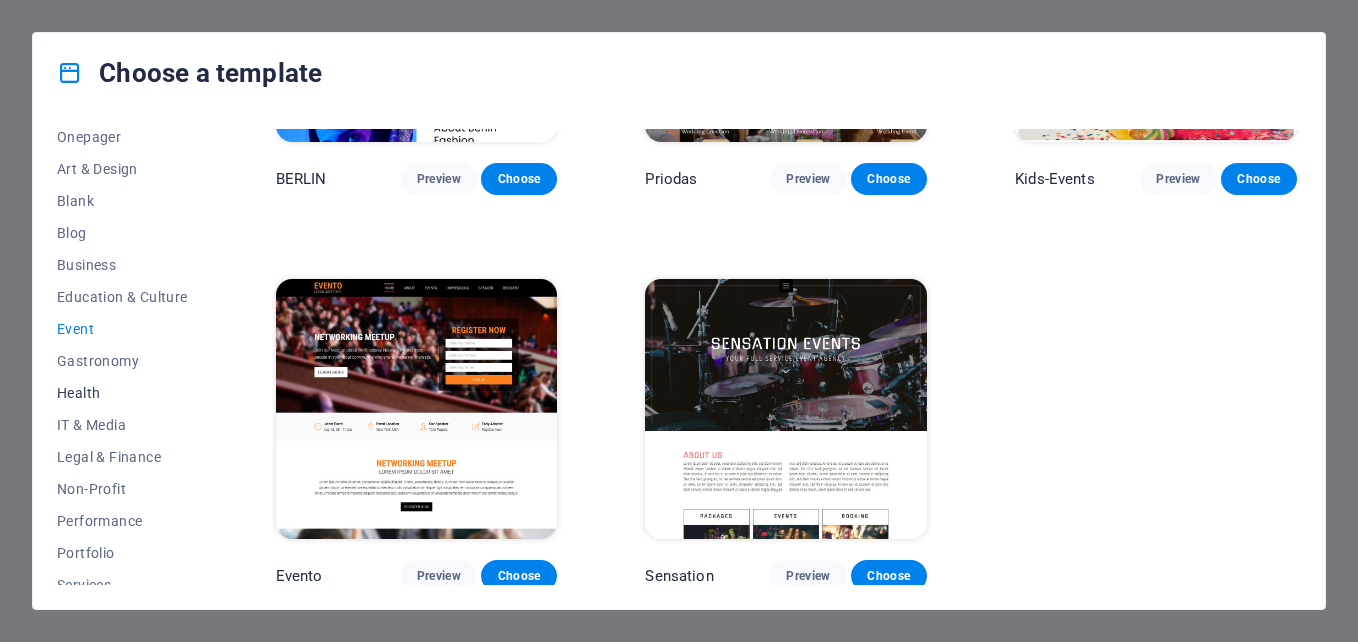 click on "Health" at bounding box center (122, 393) 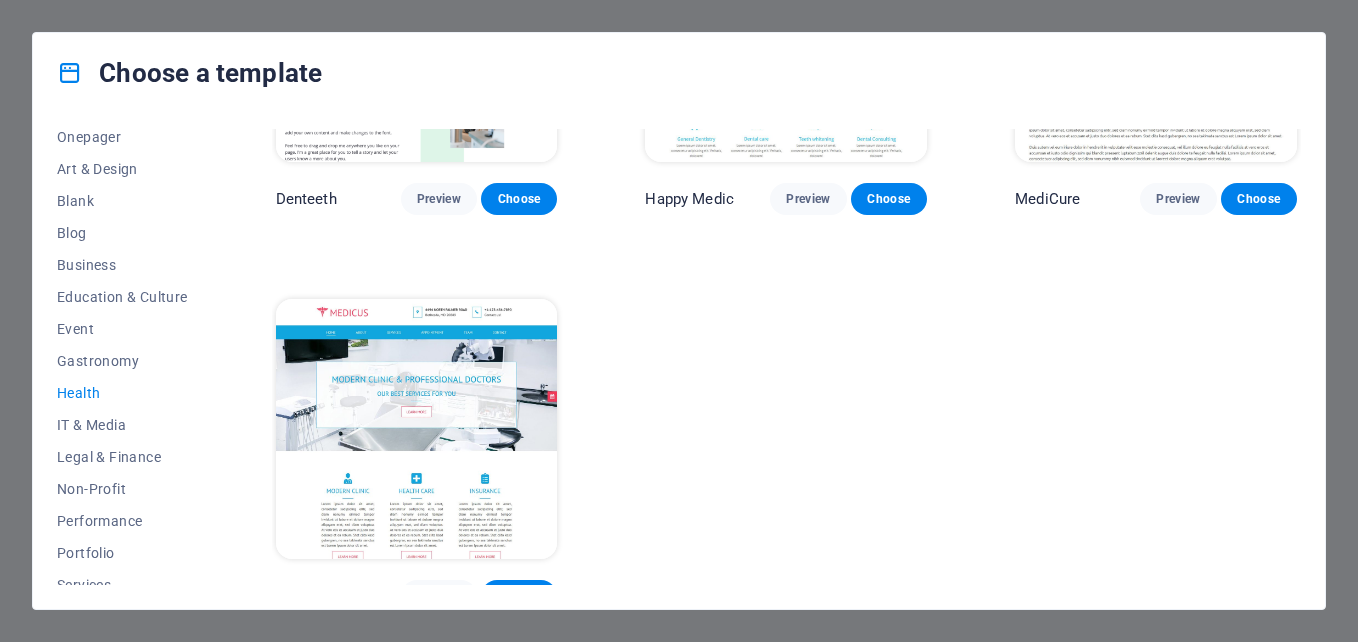 scroll, scrollTop: 647, scrollLeft: 0, axis: vertical 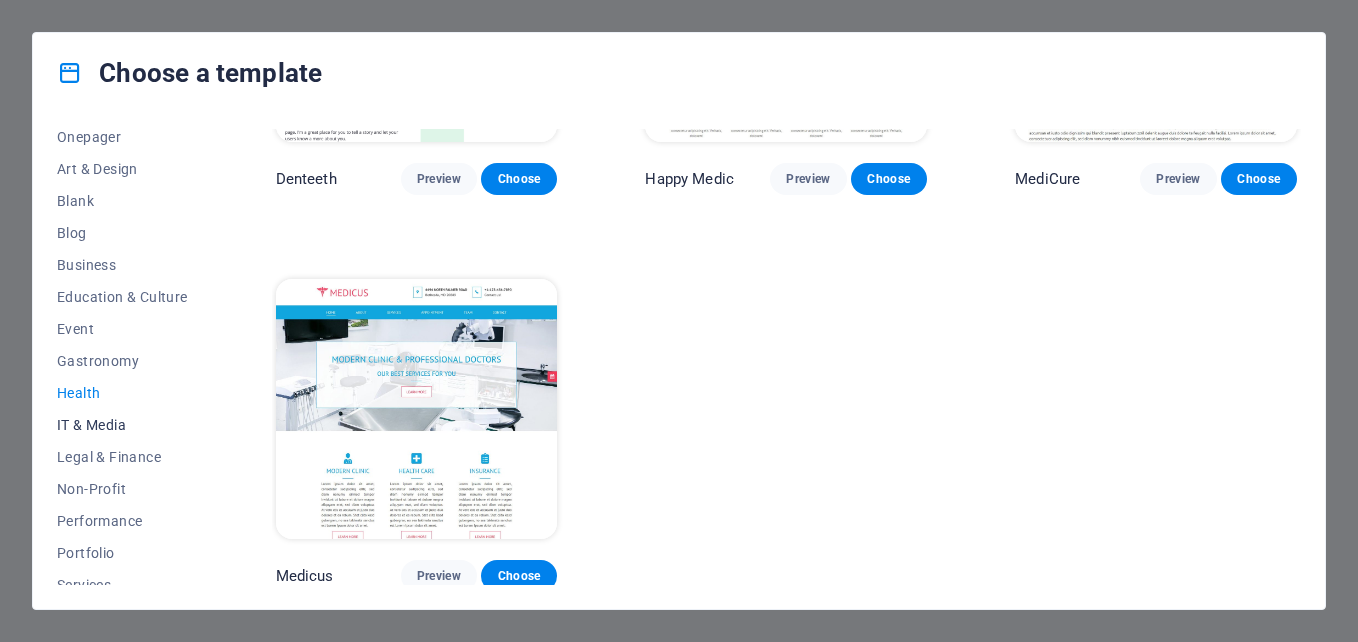 click on "IT & Media" at bounding box center [122, 425] 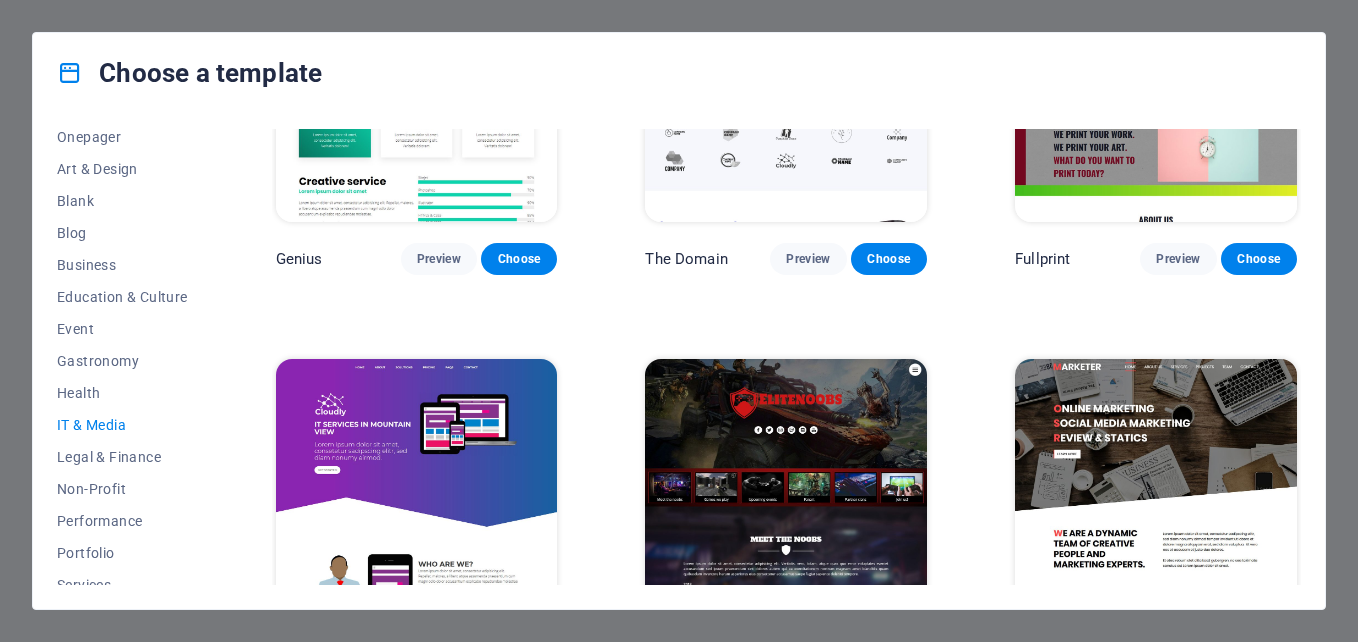 scroll, scrollTop: 1042, scrollLeft: 0, axis: vertical 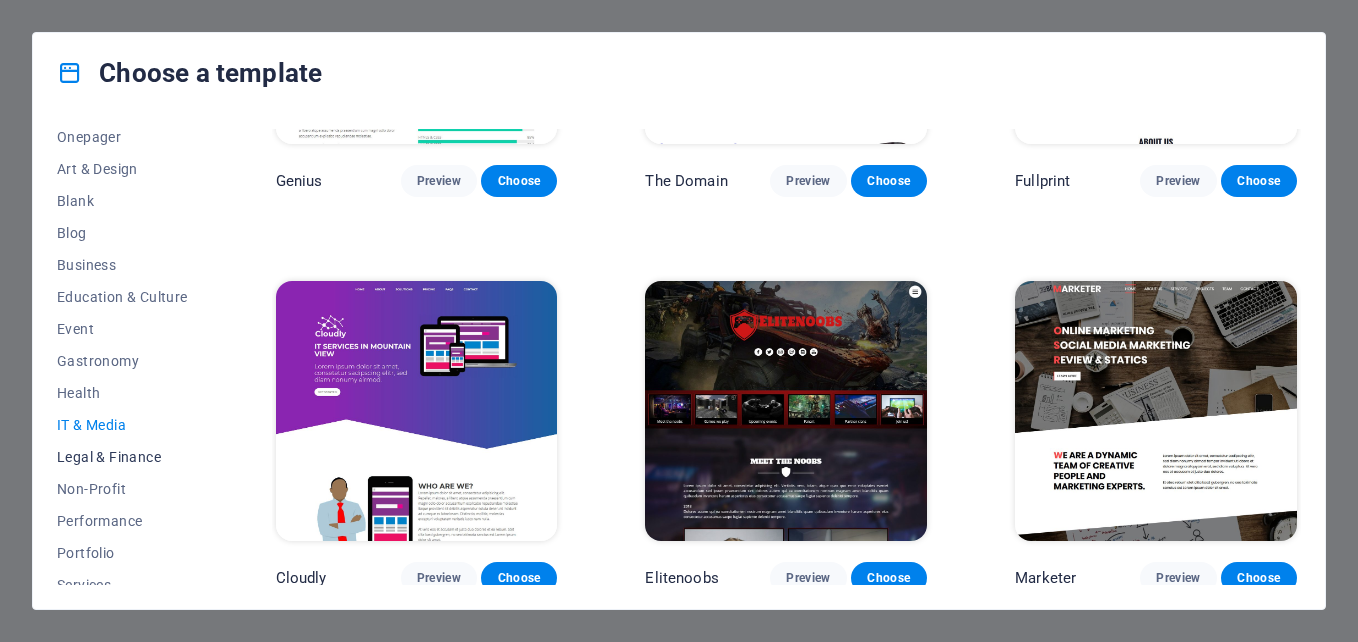 click on "Legal & Finance" at bounding box center [122, 457] 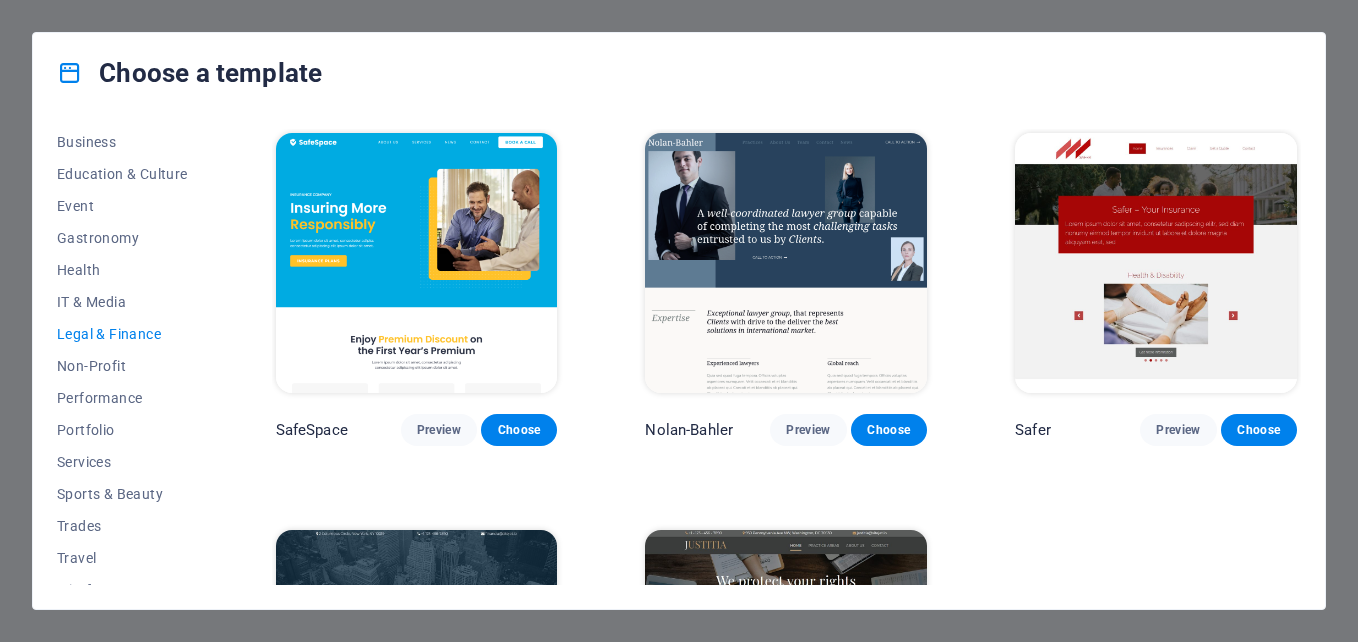 scroll, scrollTop: 344, scrollLeft: 0, axis: vertical 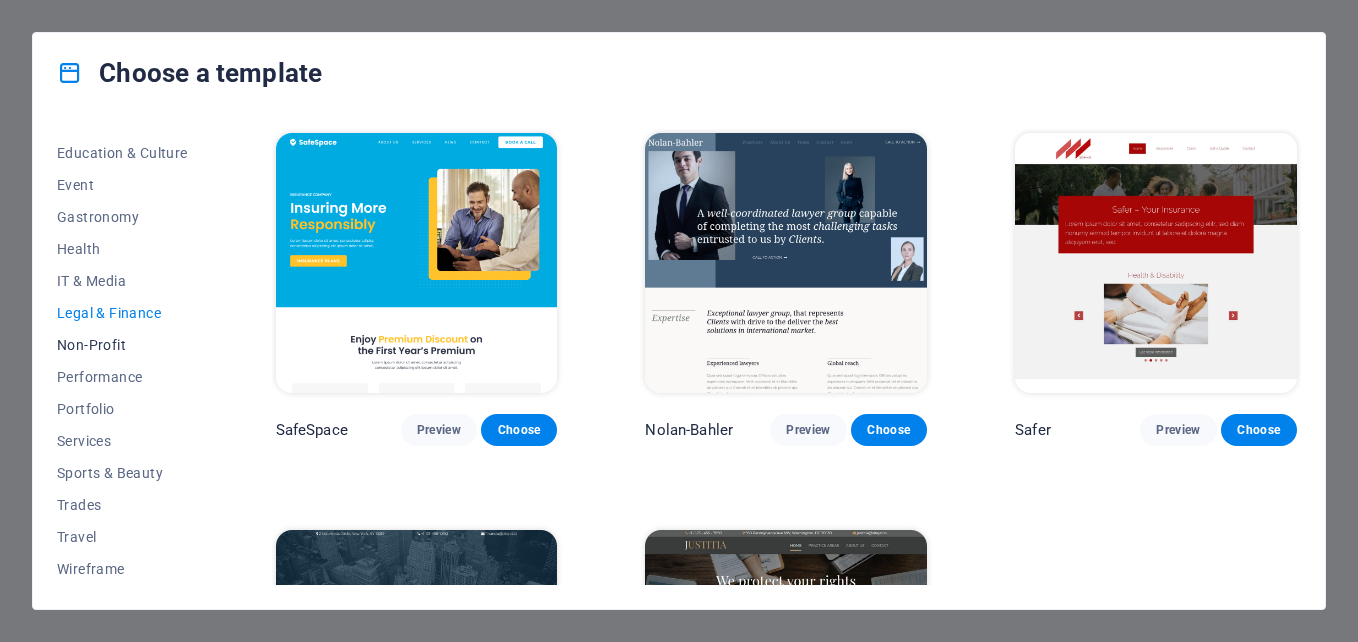 click on "Non-Profit" at bounding box center [122, 345] 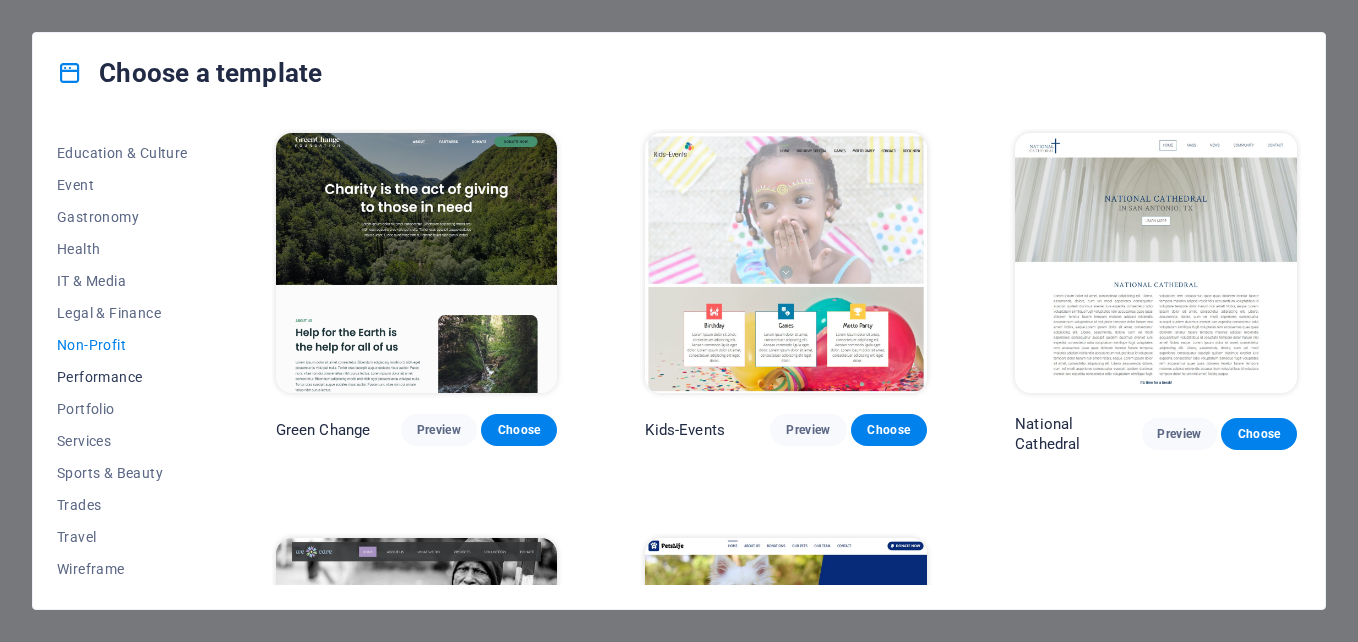 click on "Performance" at bounding box center [122, 377] 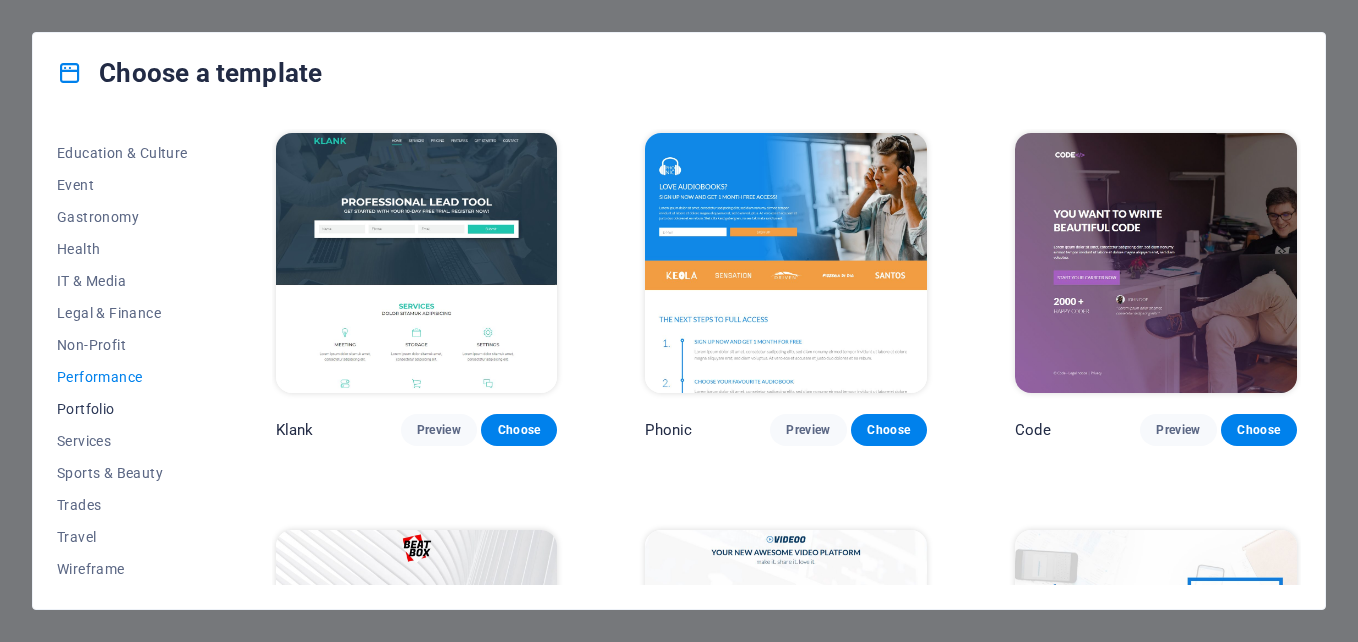 click on "Portfolio" at bounding box center (122, 409) 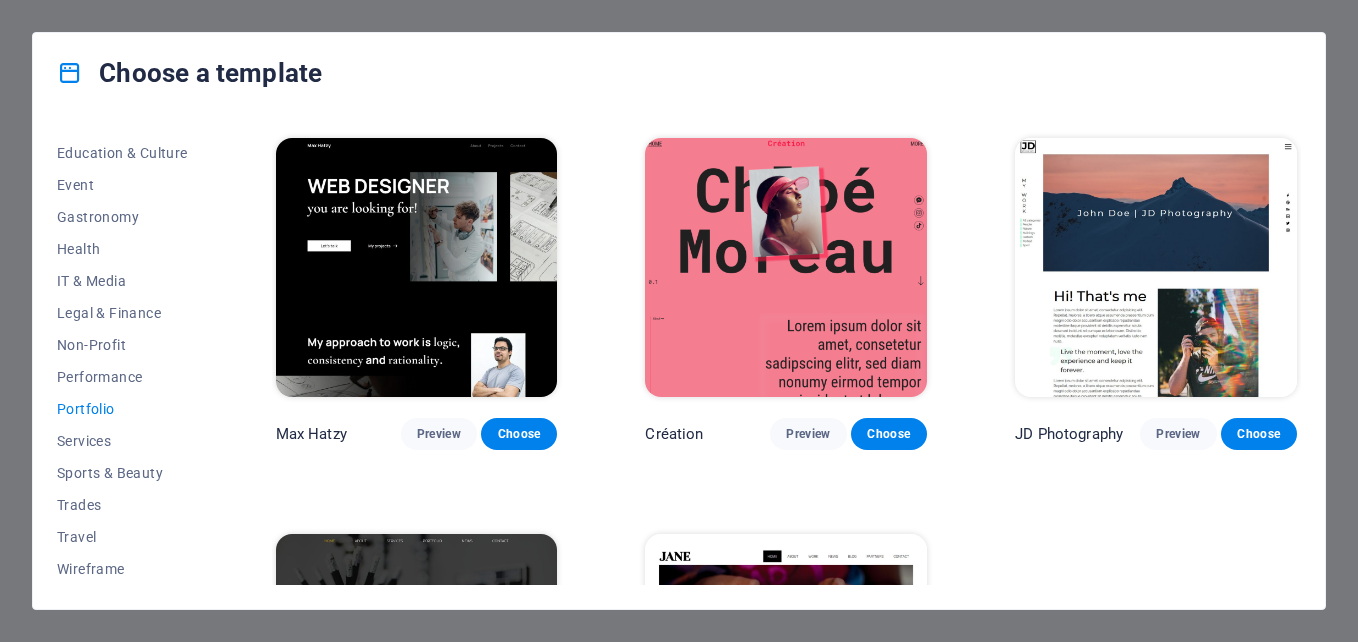 scroll, scrollTop: 655, scrollLeft: 0, axis: vertical 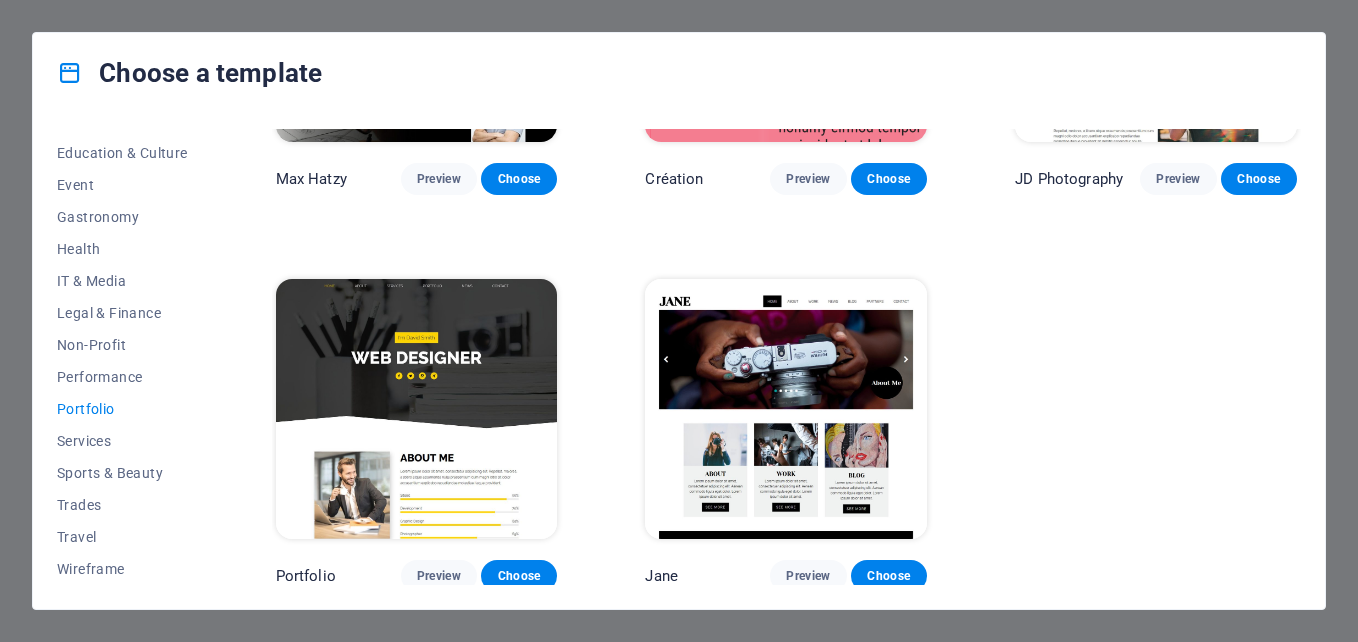 click at bounding box center (417, 409) 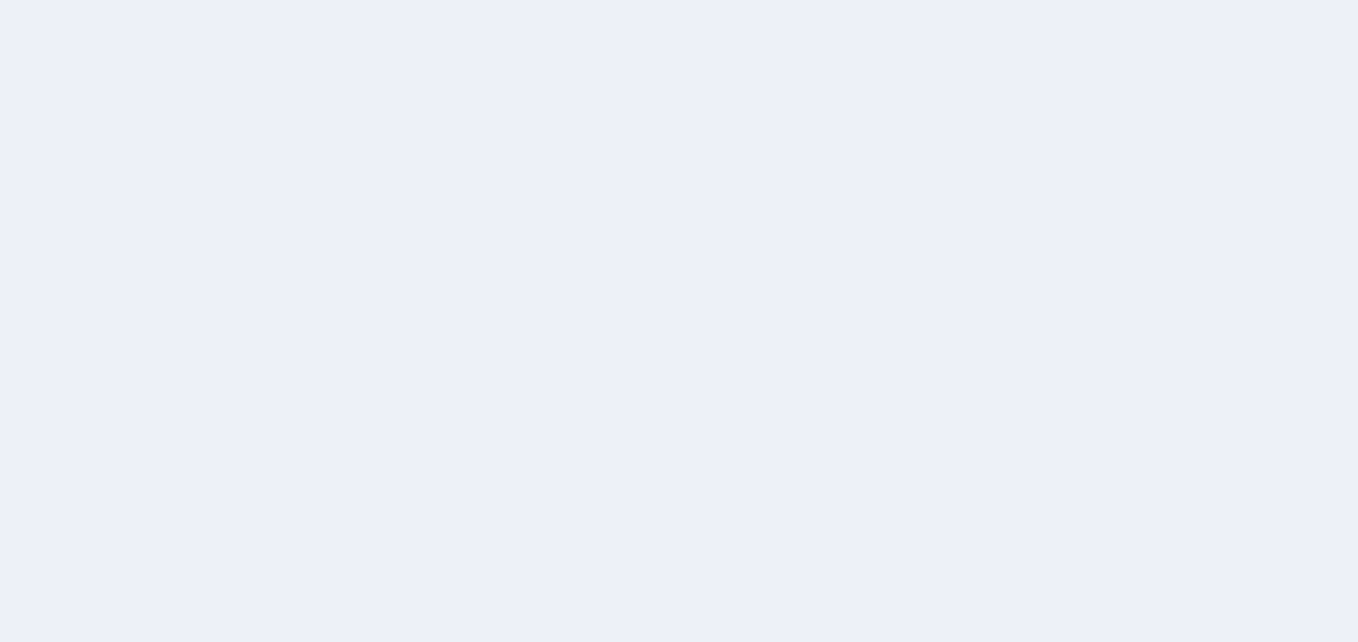 scroll, scrollTop: 0, scrollLeft: 0, axis: both 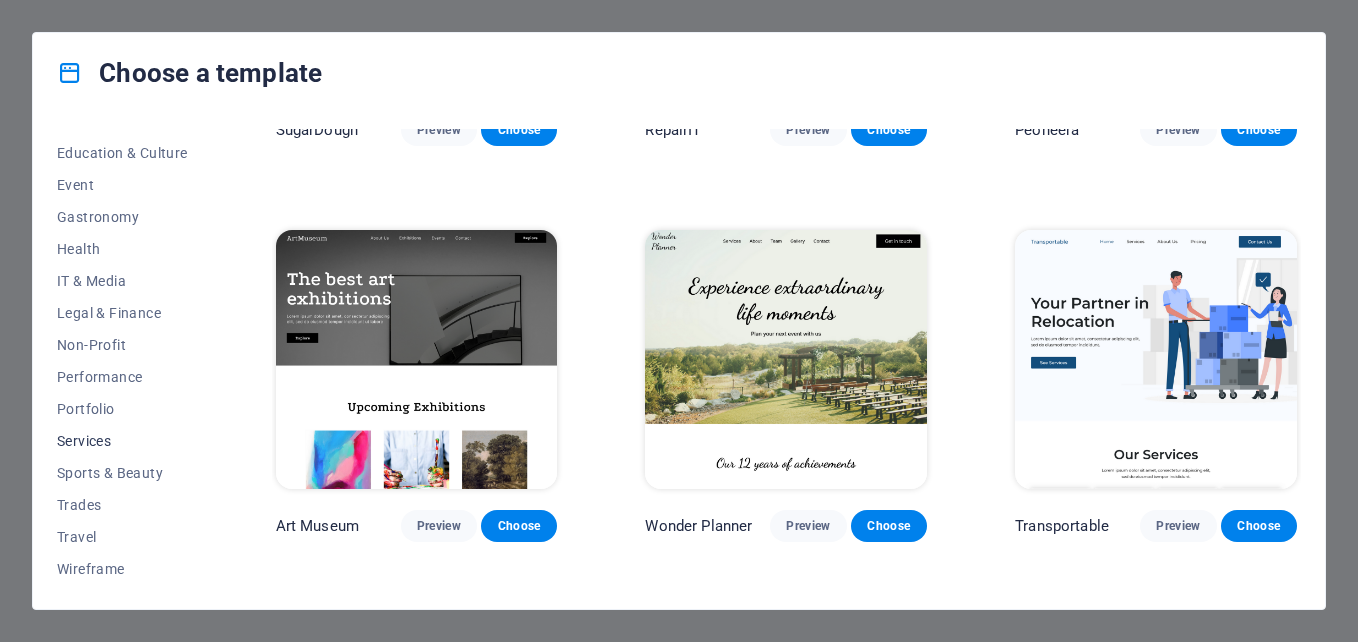 click on "Services" at bounding box center [122, 441] 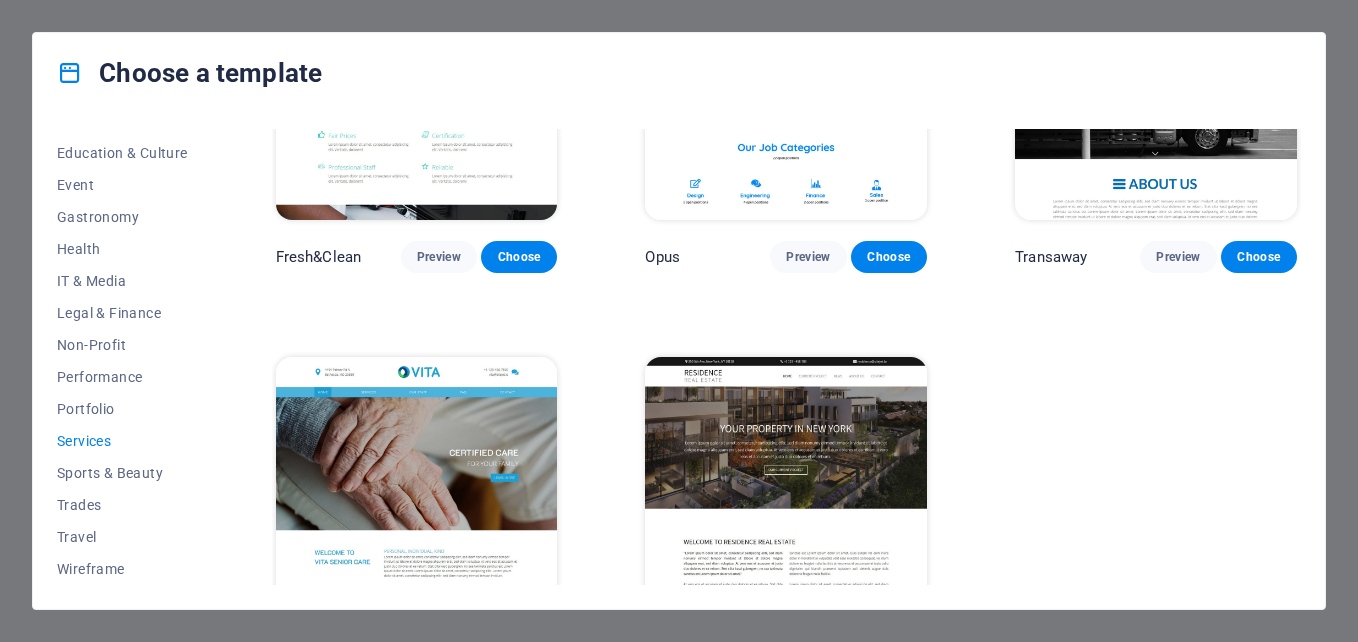 scroll, scrollTop: 2200, scrollLeft: 0, axis: vertical 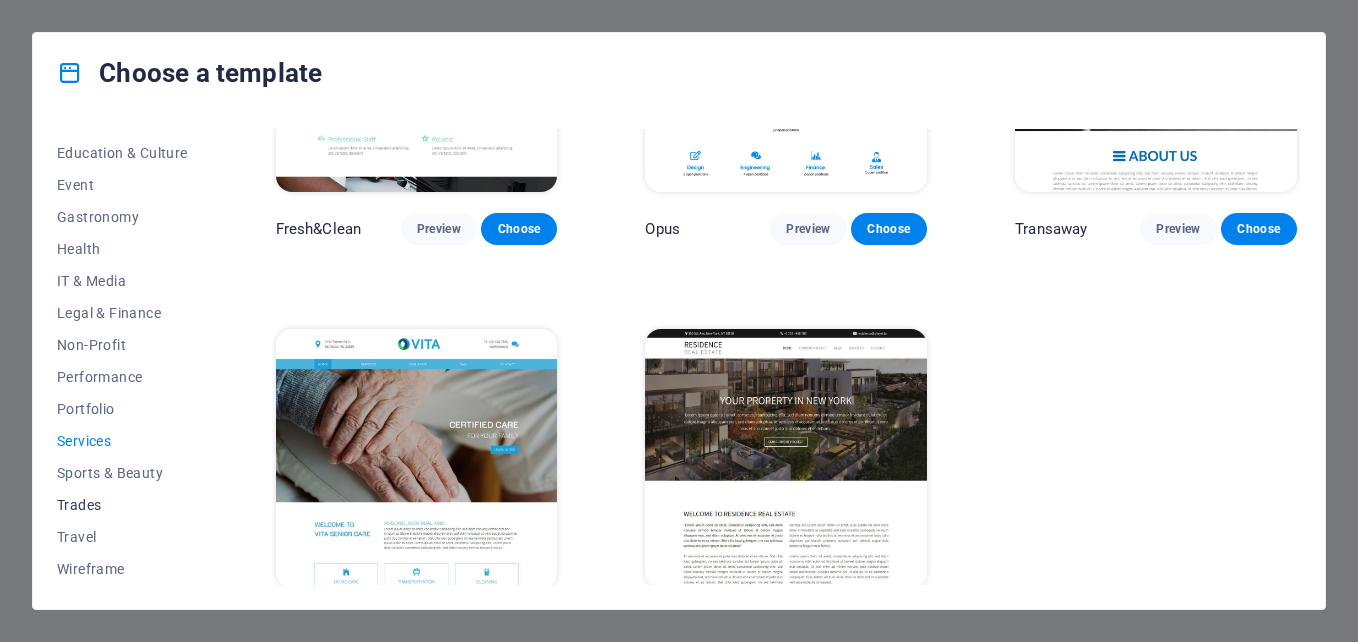 click on "Trades" at bounding box center [122, 505] 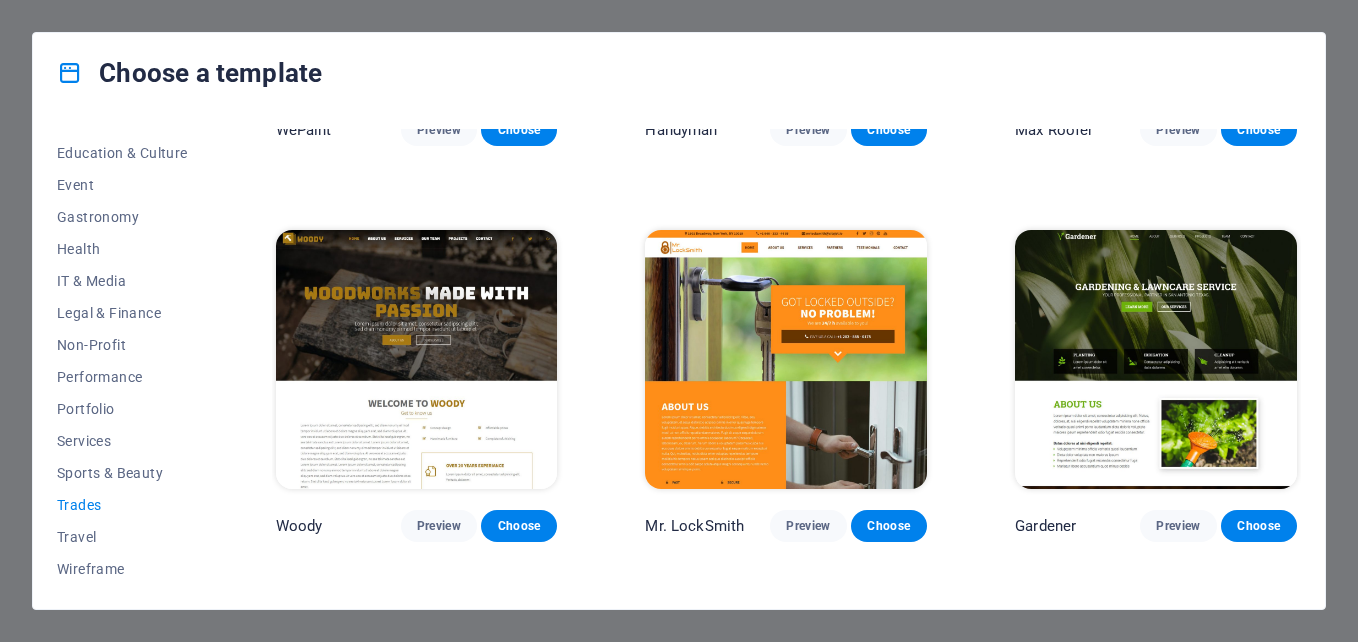 scroll, scrollTop: 647, scrollLeft: 0, axis: vertical 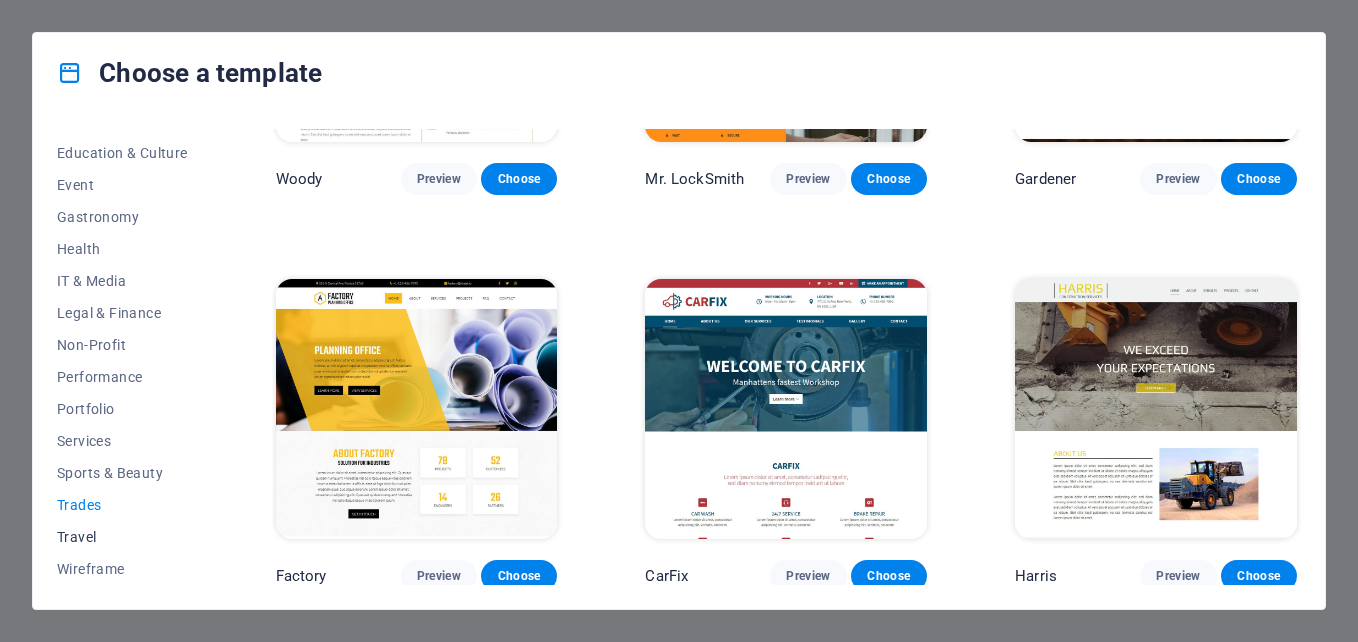 click on "Travel" at bounding box center [122, 537] 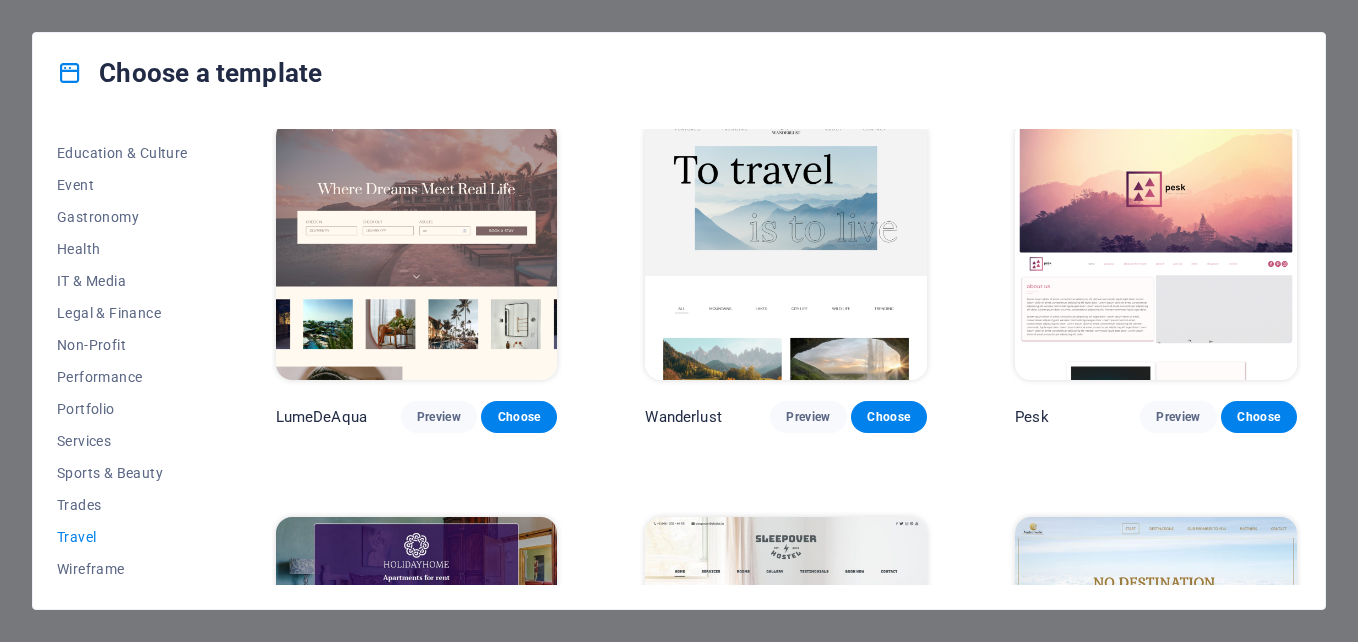 scroll, scrollTop: 0, scrollLeft: 0, axis: both 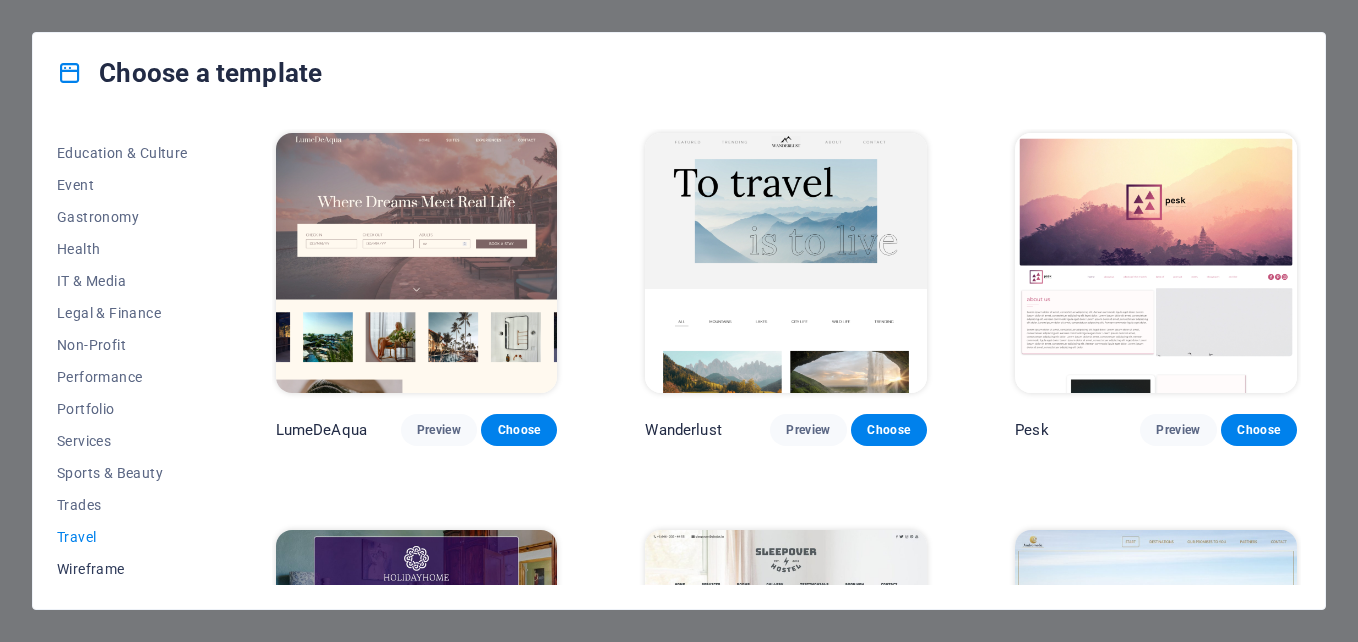 click on "Wireframe" at bounding box center [122, 569] 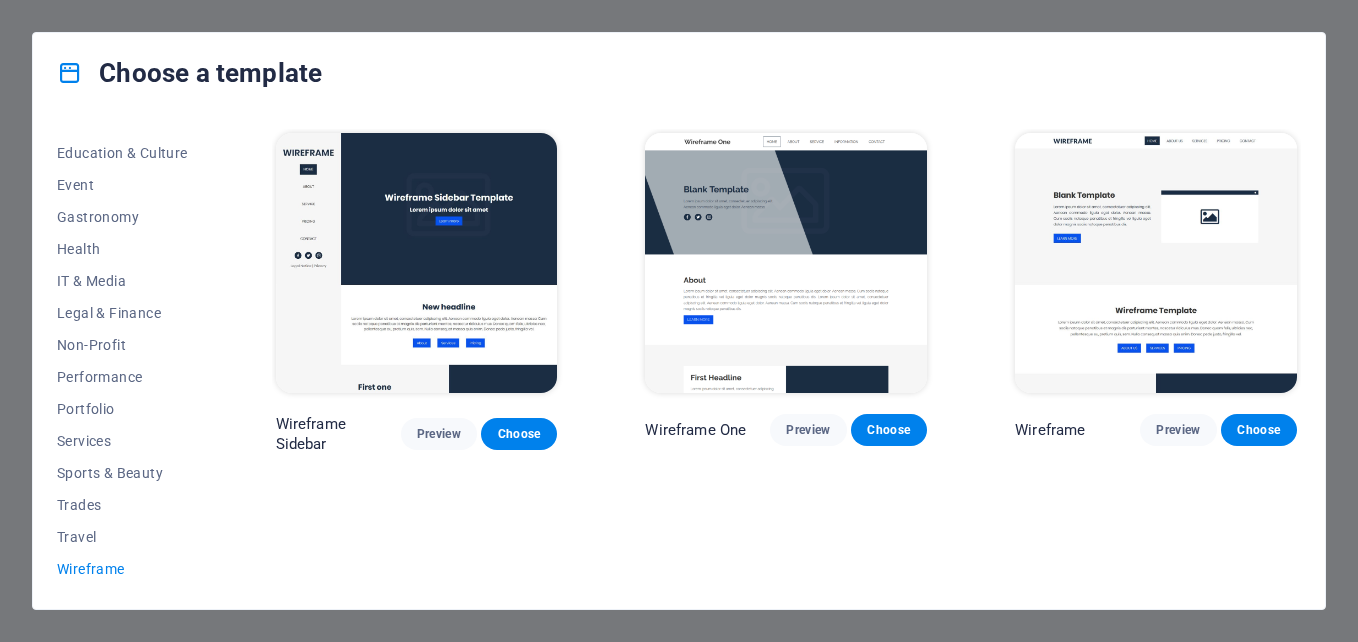 click at bounding box center [786, 263] 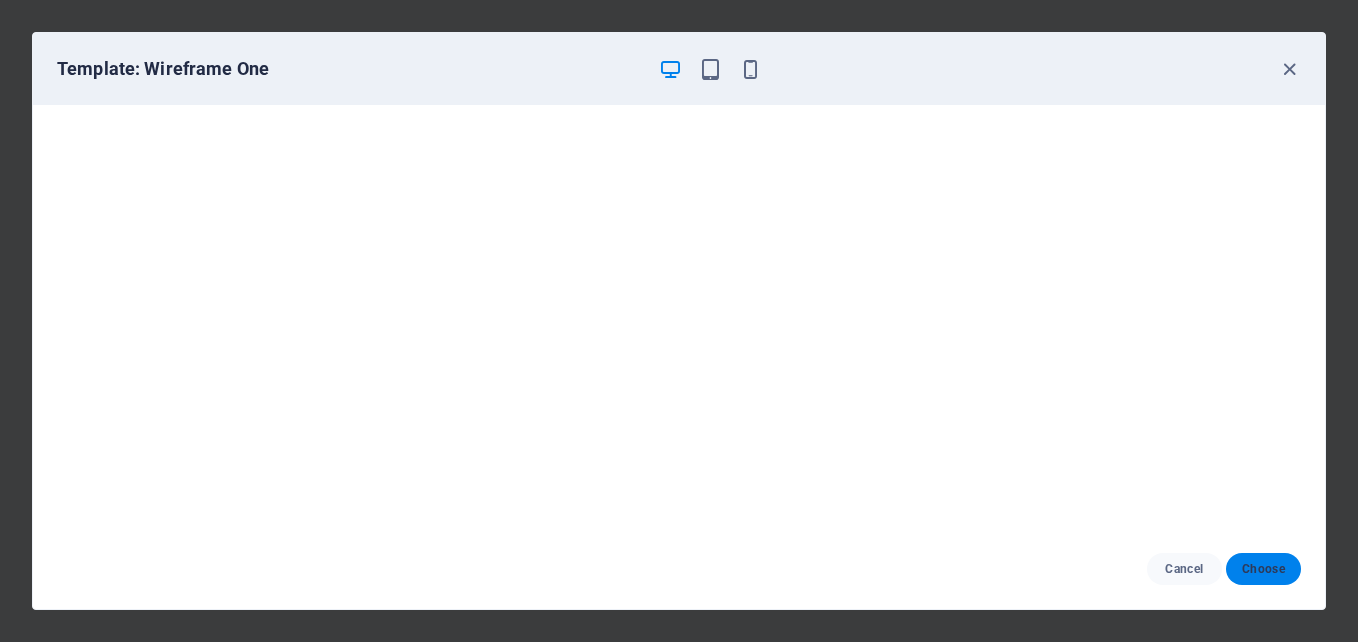 click on "Choose" at bounding box center [1263, 569] 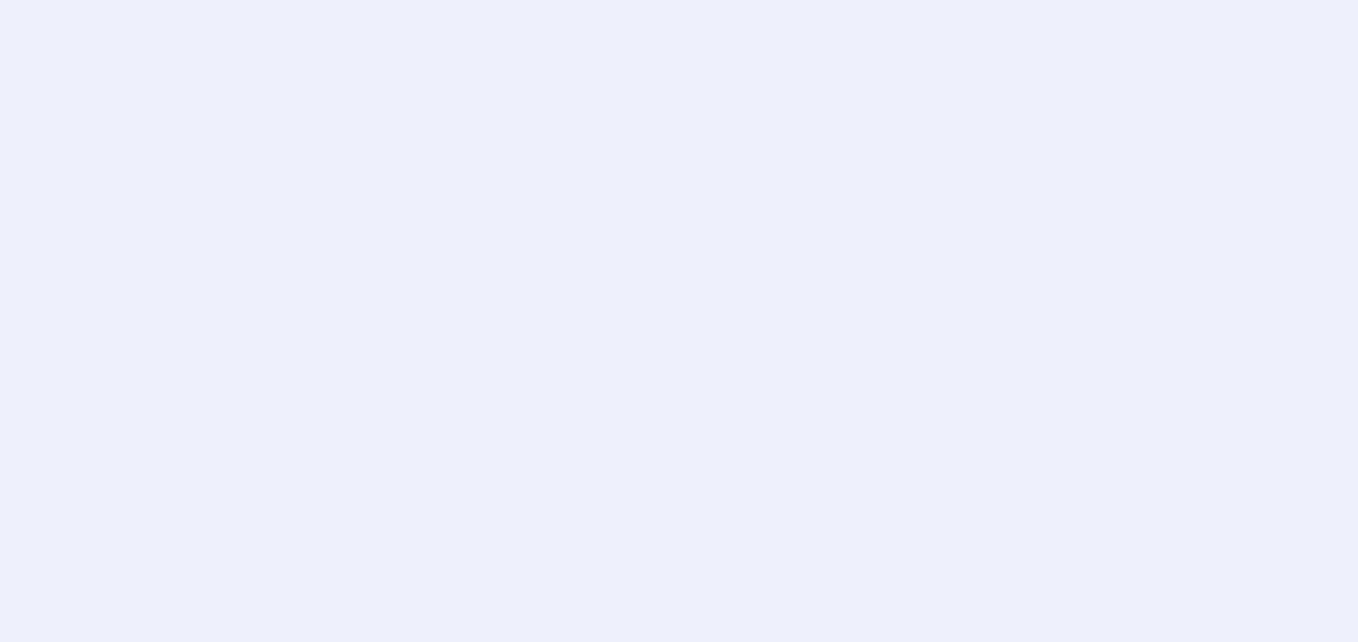 scroll, scrollTop: 0, scrollLeft: 0, axis: both 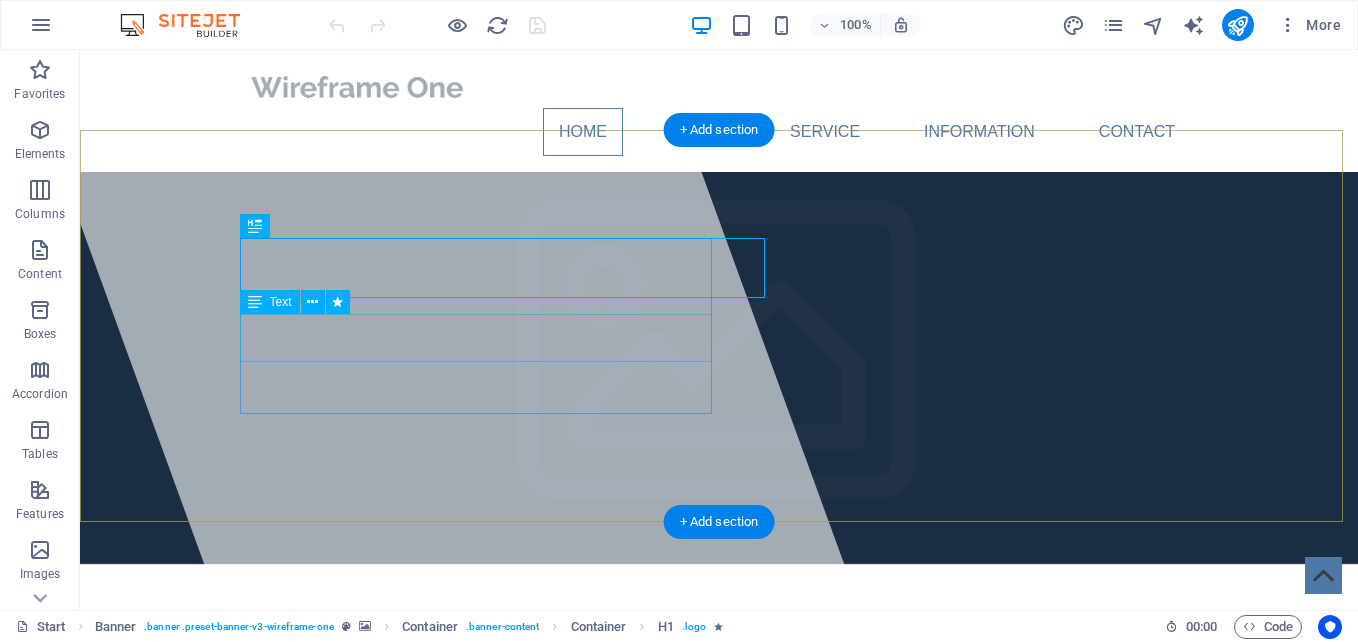 click on "Lorem ipsum dolor sit amet, consectetuer adipiscing elit. Aenean commodo ligula eget dolor. Aenean massa." at bounding box center (719, 744) 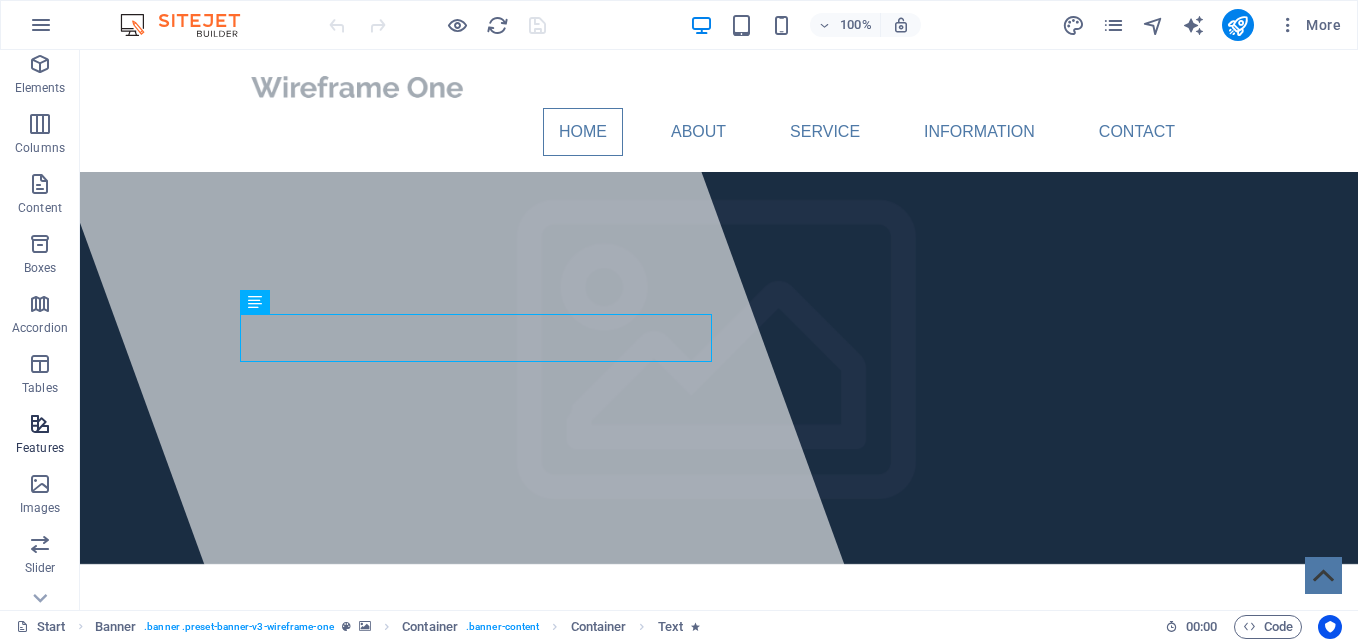 scroll, scrollTop: 100, scrollLeft: 0, axis: vertical 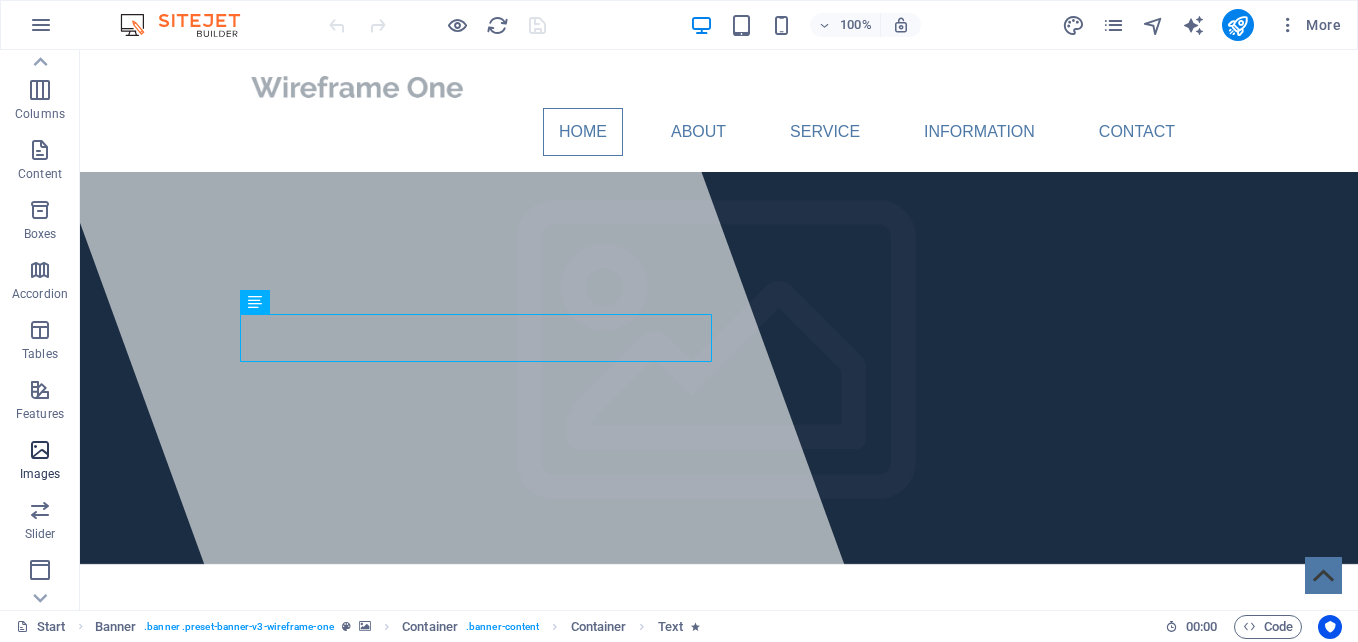 click at bounding box center [40, 450] 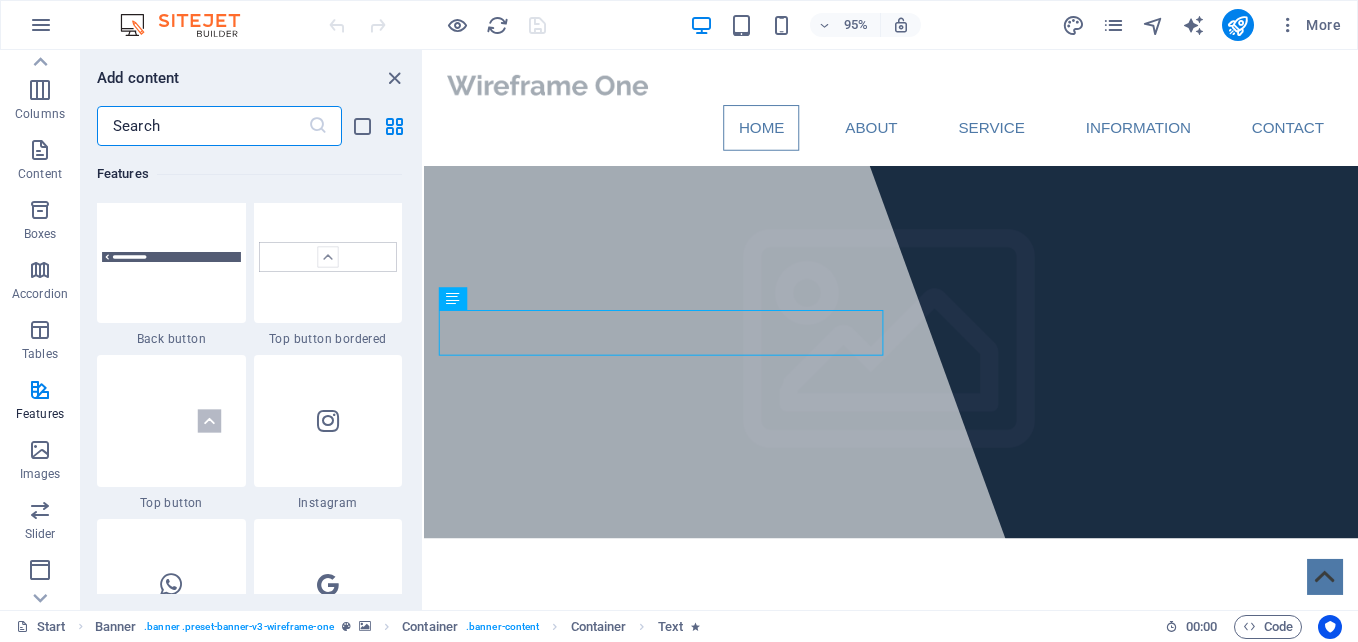 scroll, scrollTop: 9440, scrollLeft: 0, axis: vertical 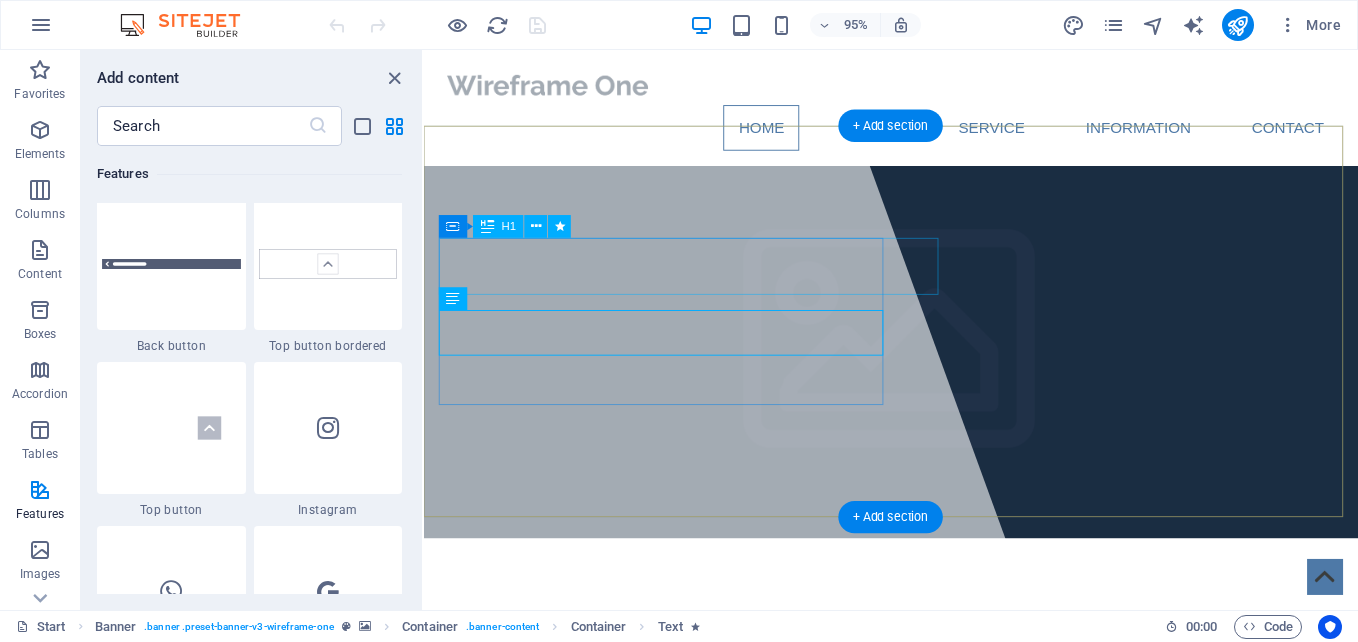 click on "dreamlightphotography.co.za" at bounding box center [916, 674] 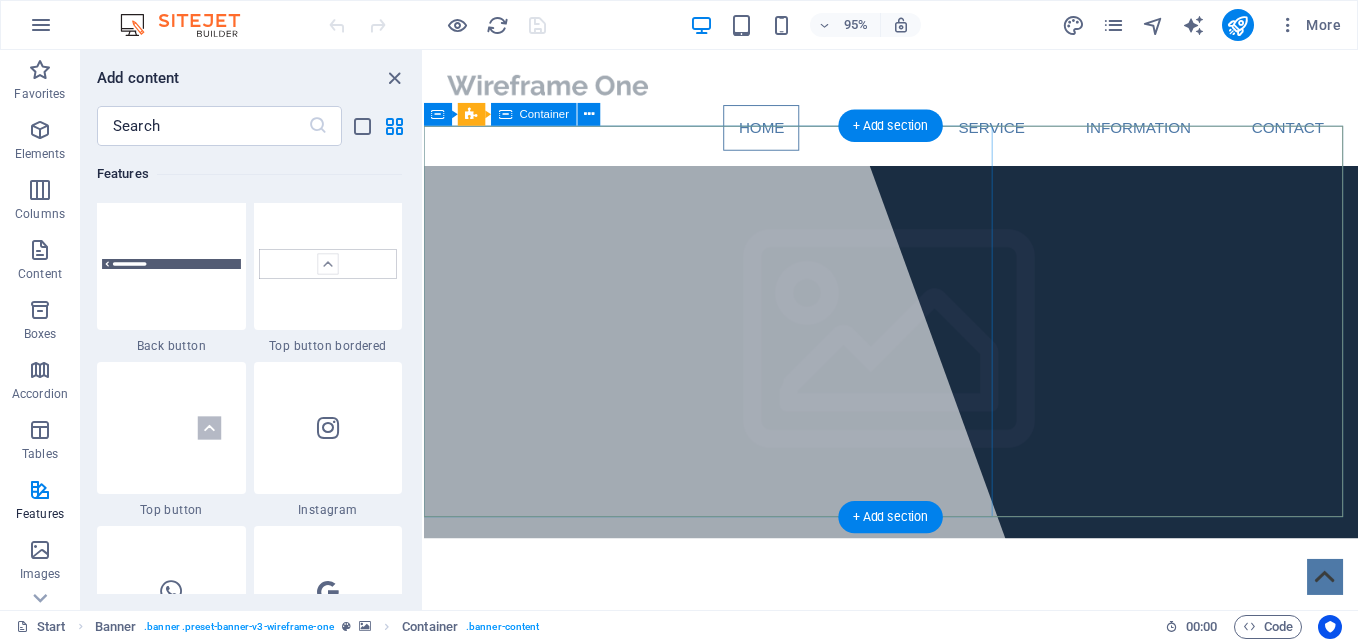 click at bounding box center [635, 344] 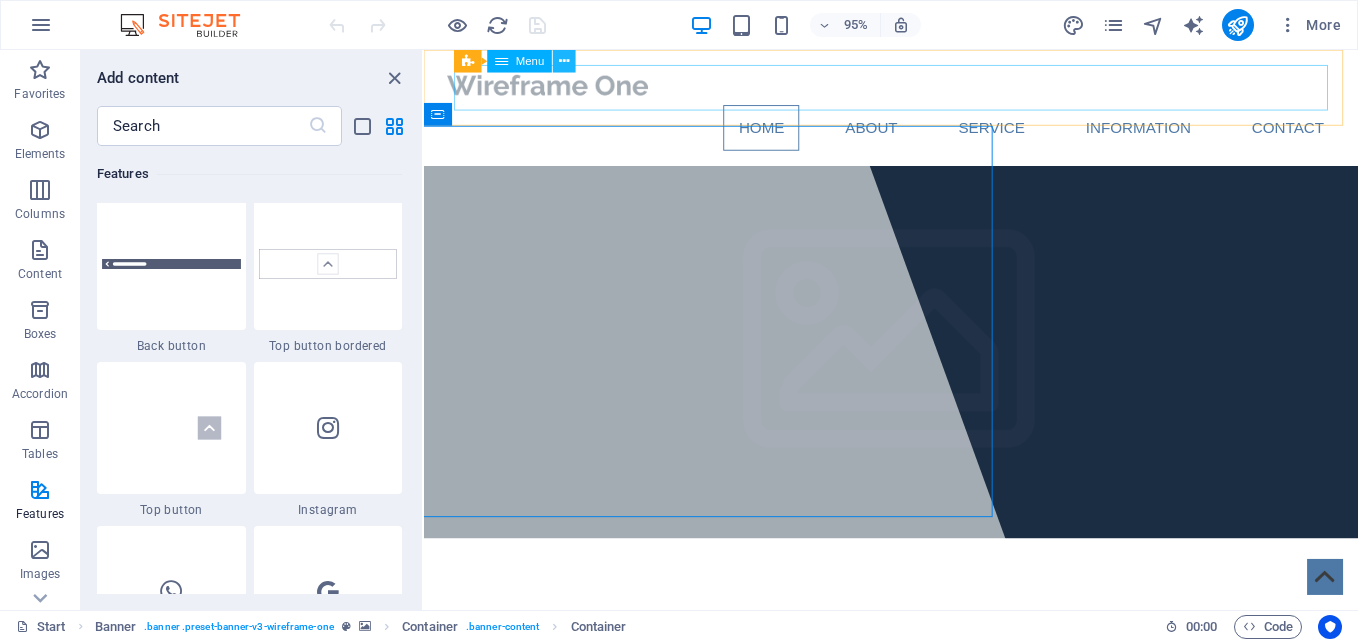click at bounding box center (564, 61) 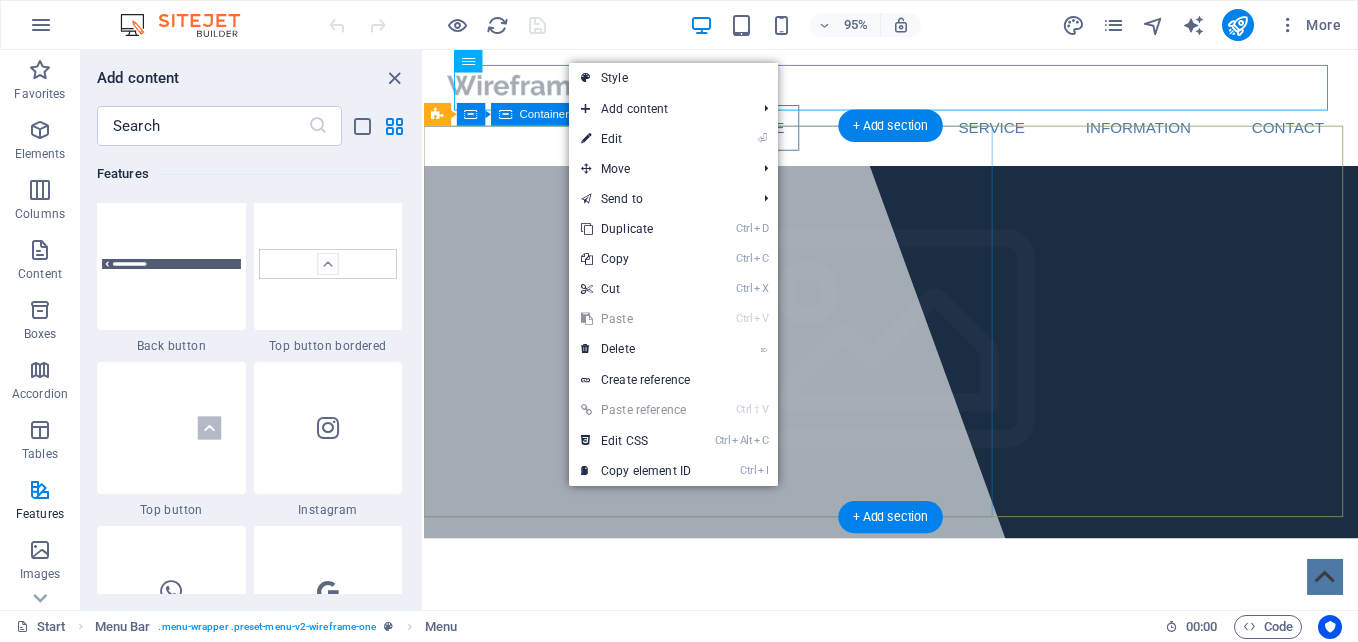 click at bounding box center (635, 344) 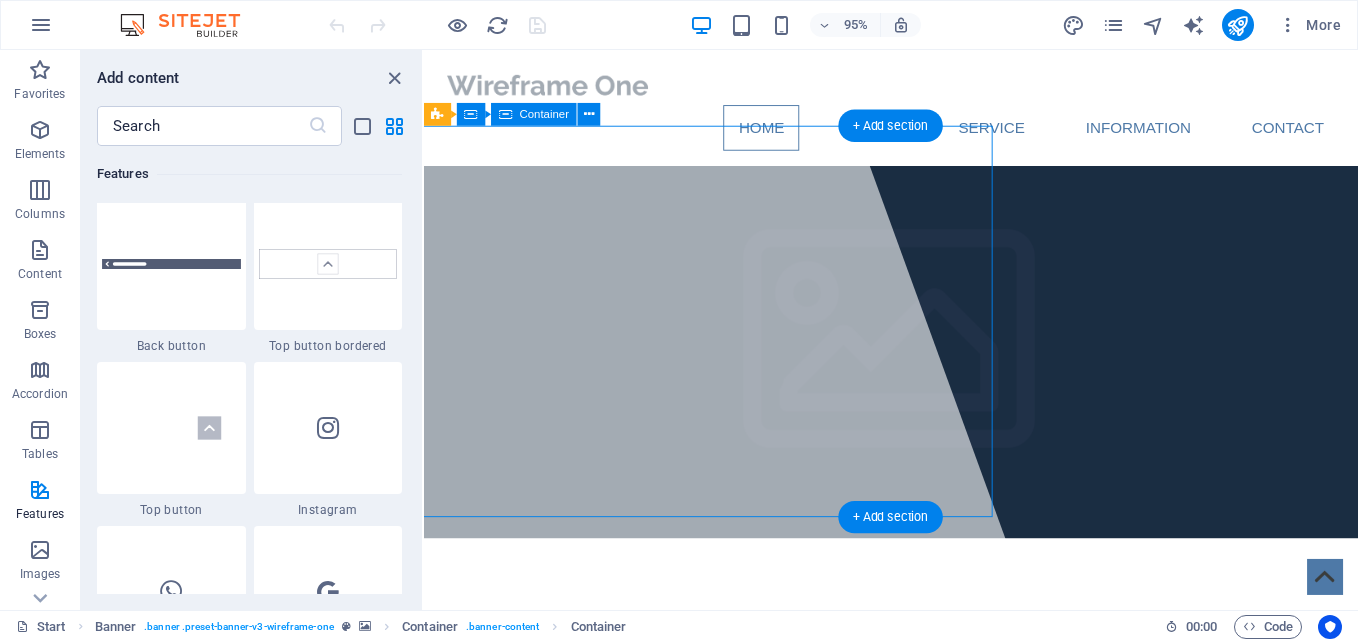 click at bounding box center (635, 344) 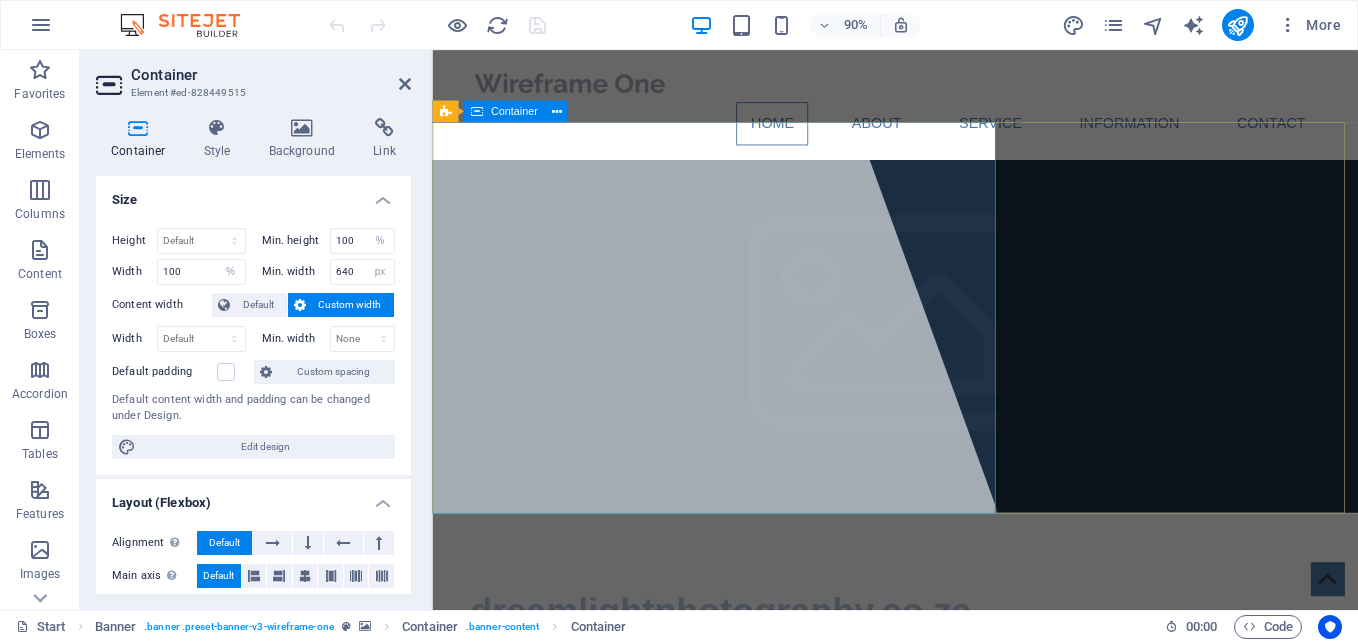 click on "dreamlightphotography.co.za Lorem ipsum dolor sit amet, consectetuer adipiscing elit. Aenean commodo ligula eget dolor. Aenean massa." at bounding box center [946, 776] 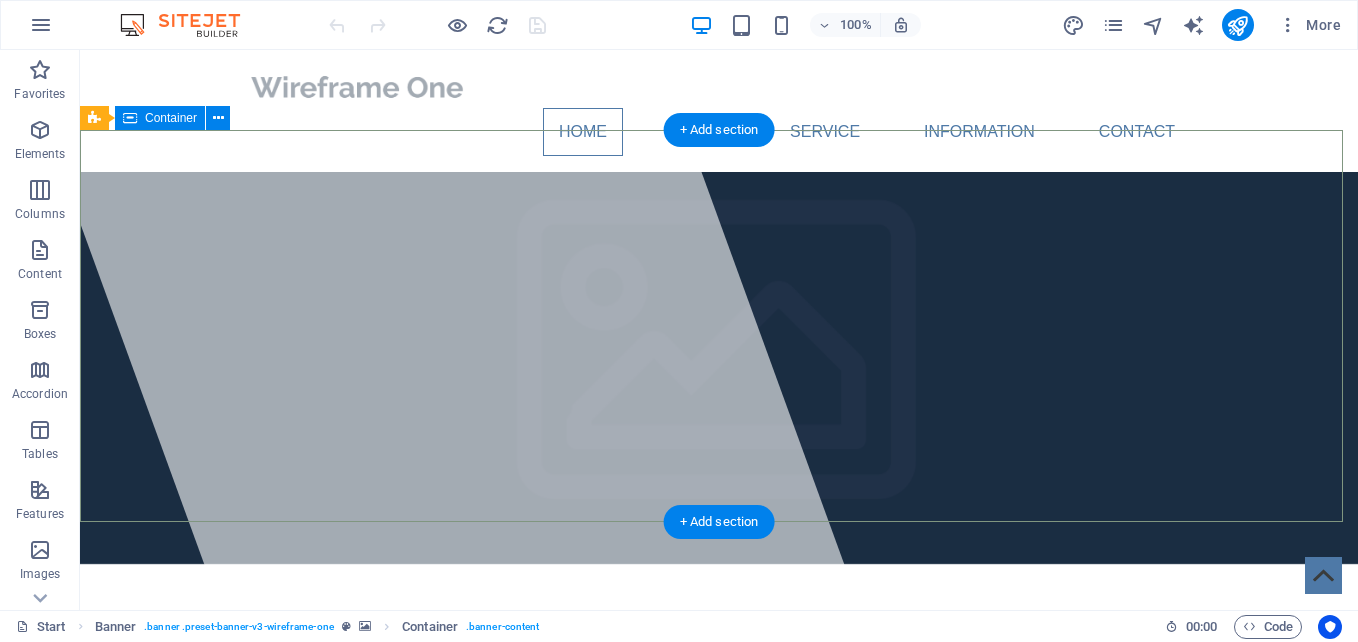 click on "dreamlightphotography.co.za Lorem ipsum dolor sit amet, consectetuer adipiscing elit. Aenean commodo ligula eget dolor. Aenean massa." at bounding box center (719, 776) 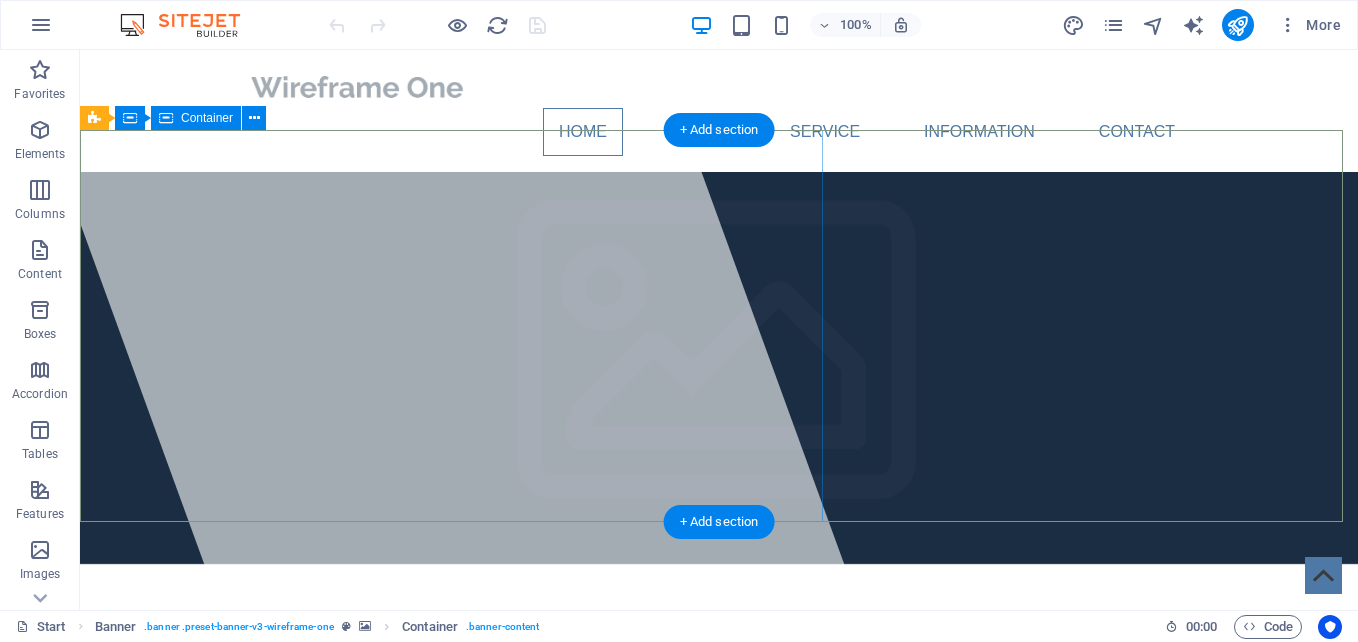 click at bounding box center (439, 330) 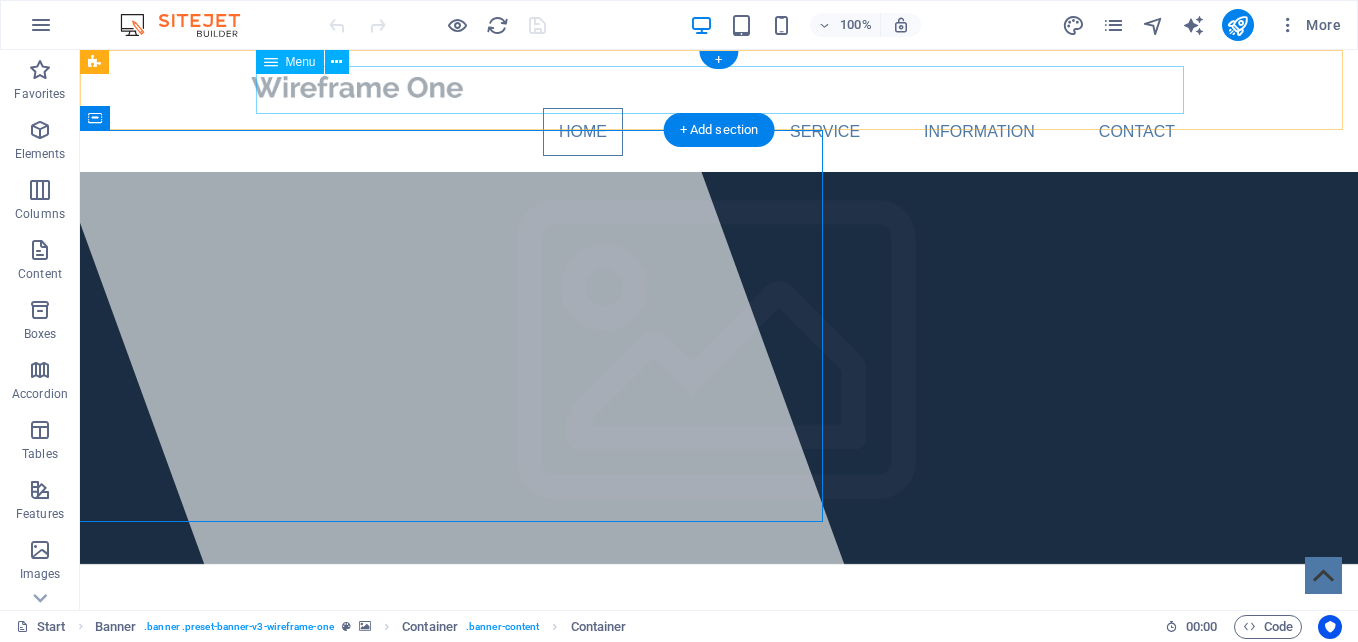click on "Home About Service Information Contact" at bounding box center (719, 132) 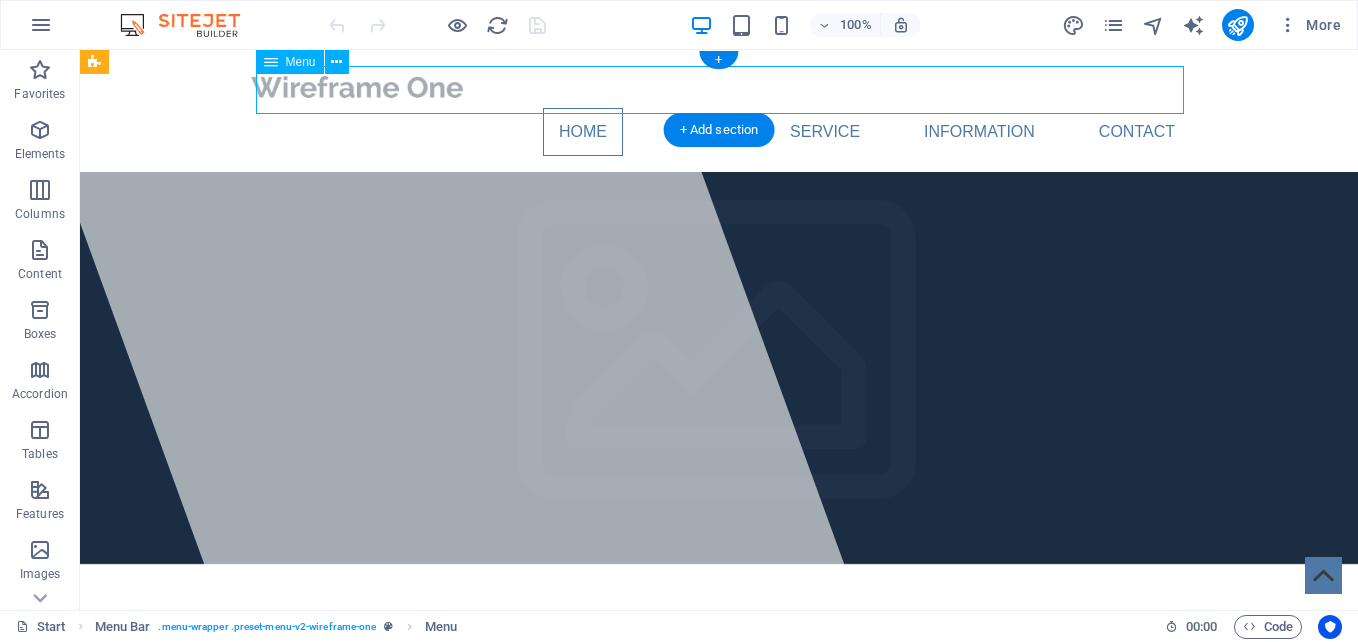 click on "Home About Service Information Contact" at bounding box center (719, 132) 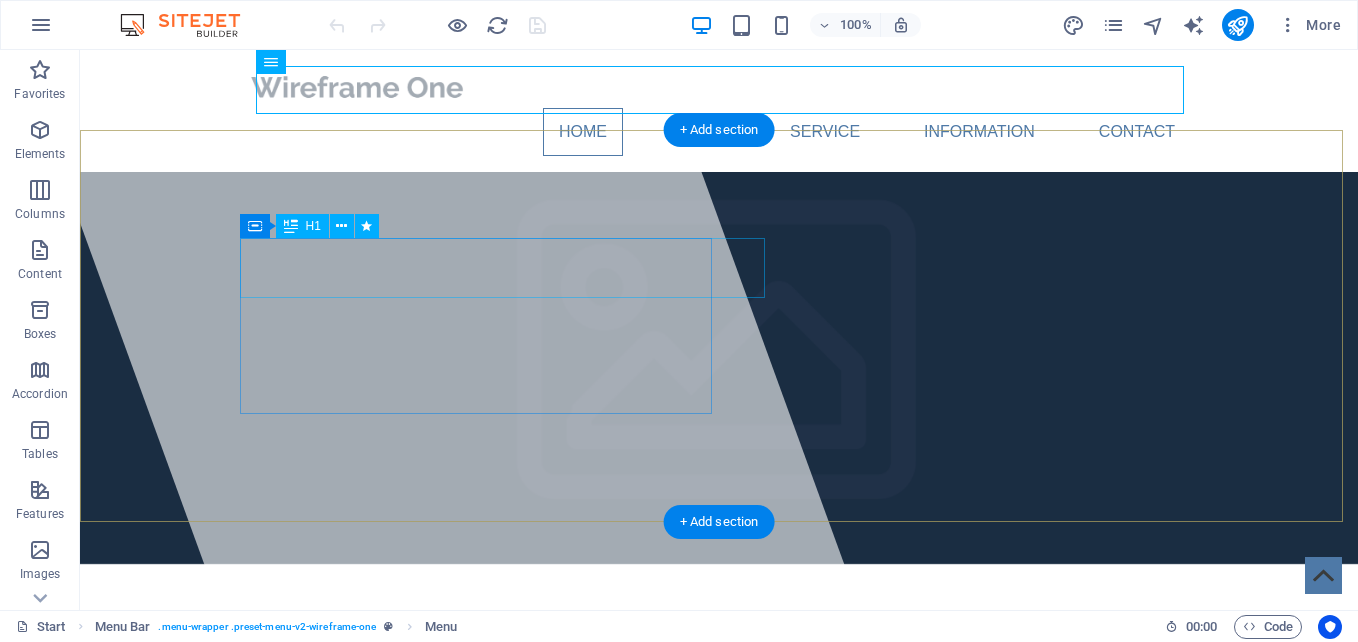 click on "dreamlightphotography.co.za" at bounding box center (525, 674) 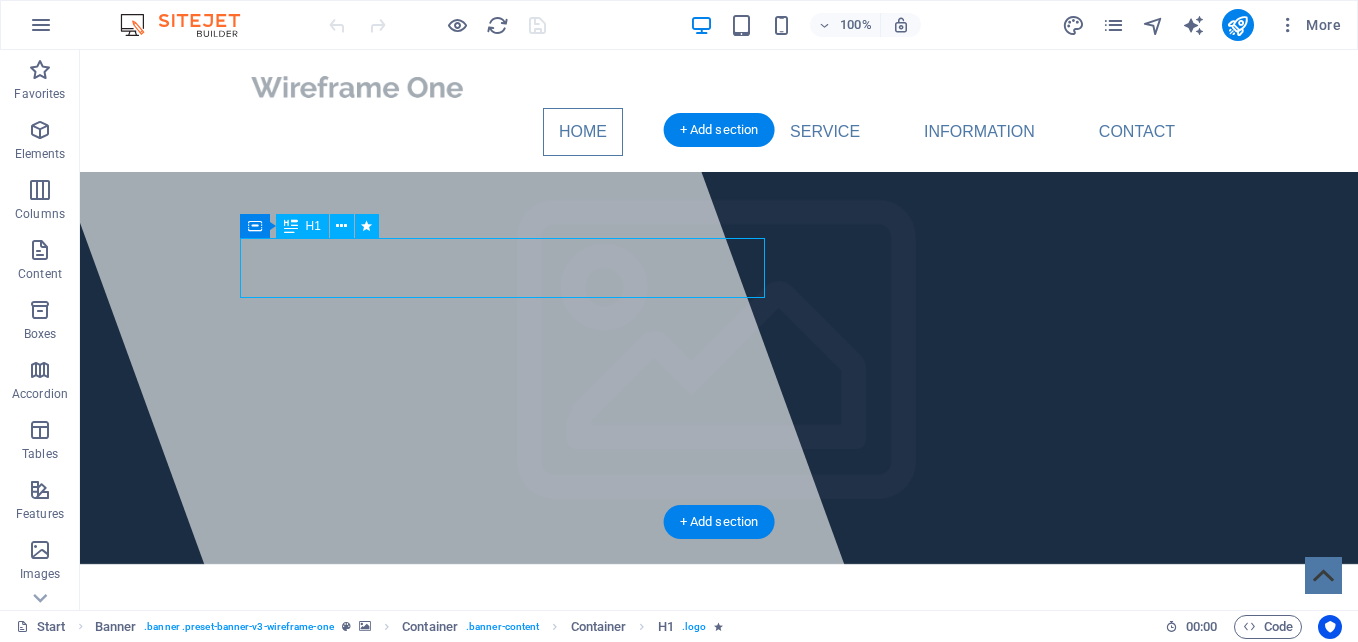 click on "dreamlightphotography.co.za" at bounding box center [525, 674] 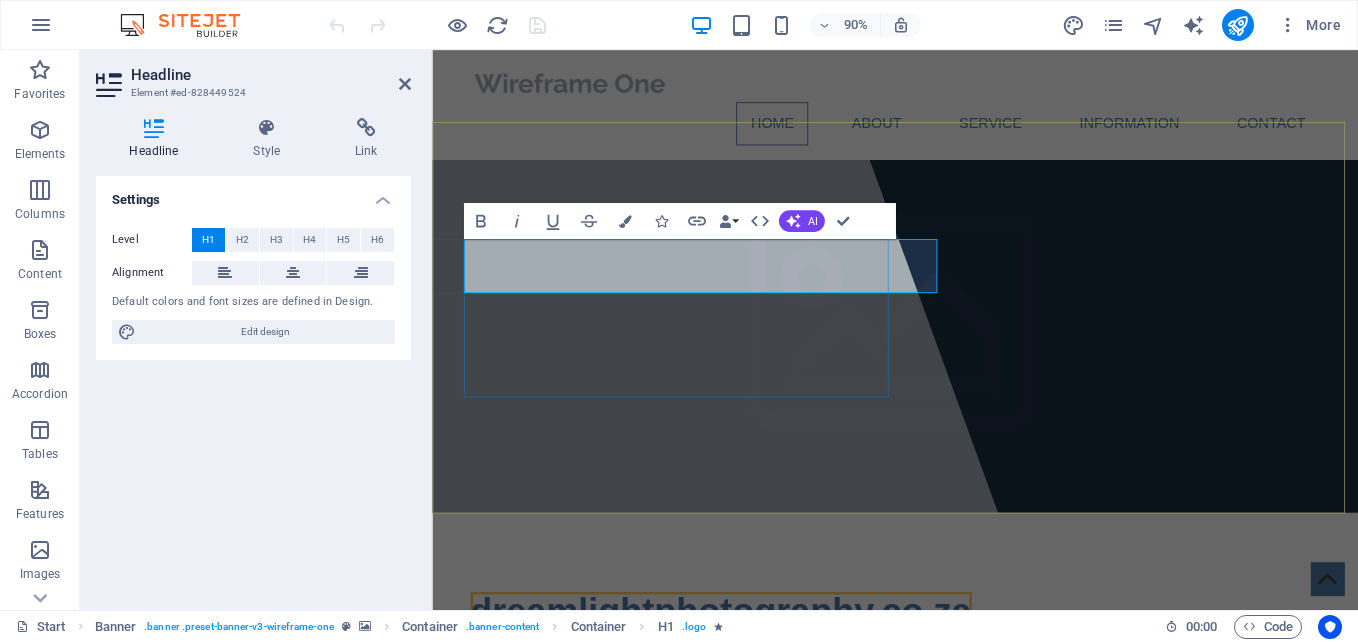 click on "dreamlightphotography.co.za" at bounding box center (753, 674) 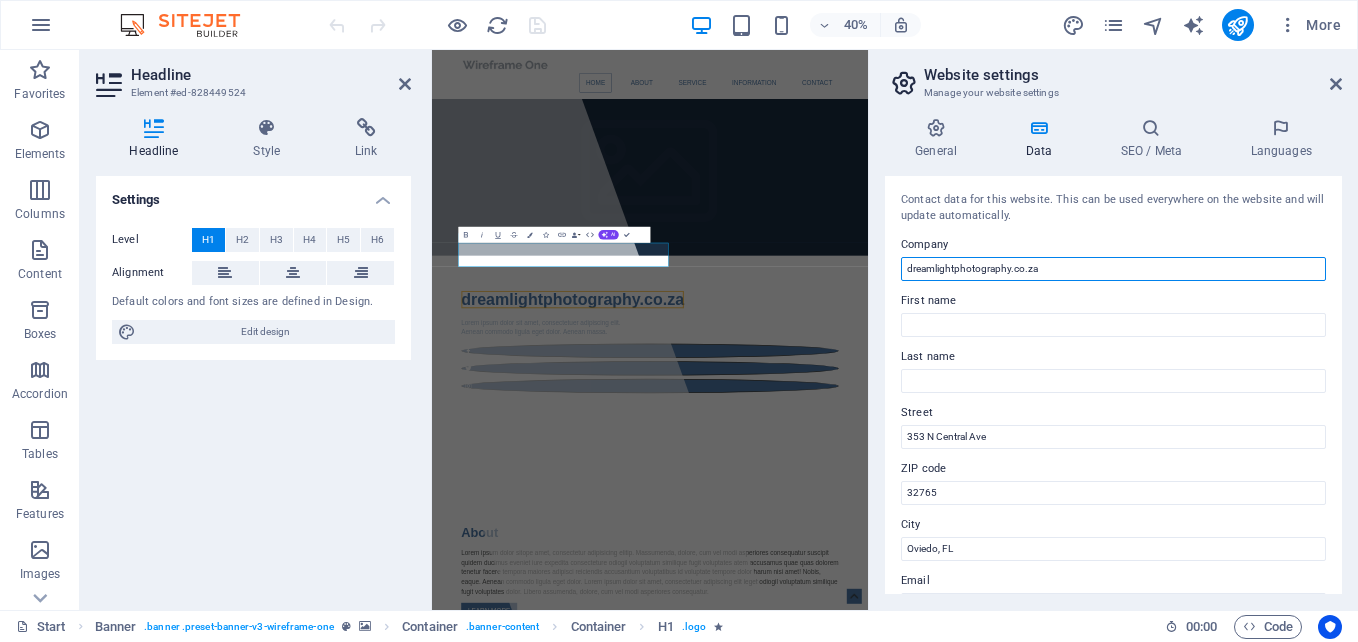 click on "dreamlightphotography.co.za" at bounding box center (1113, 269) 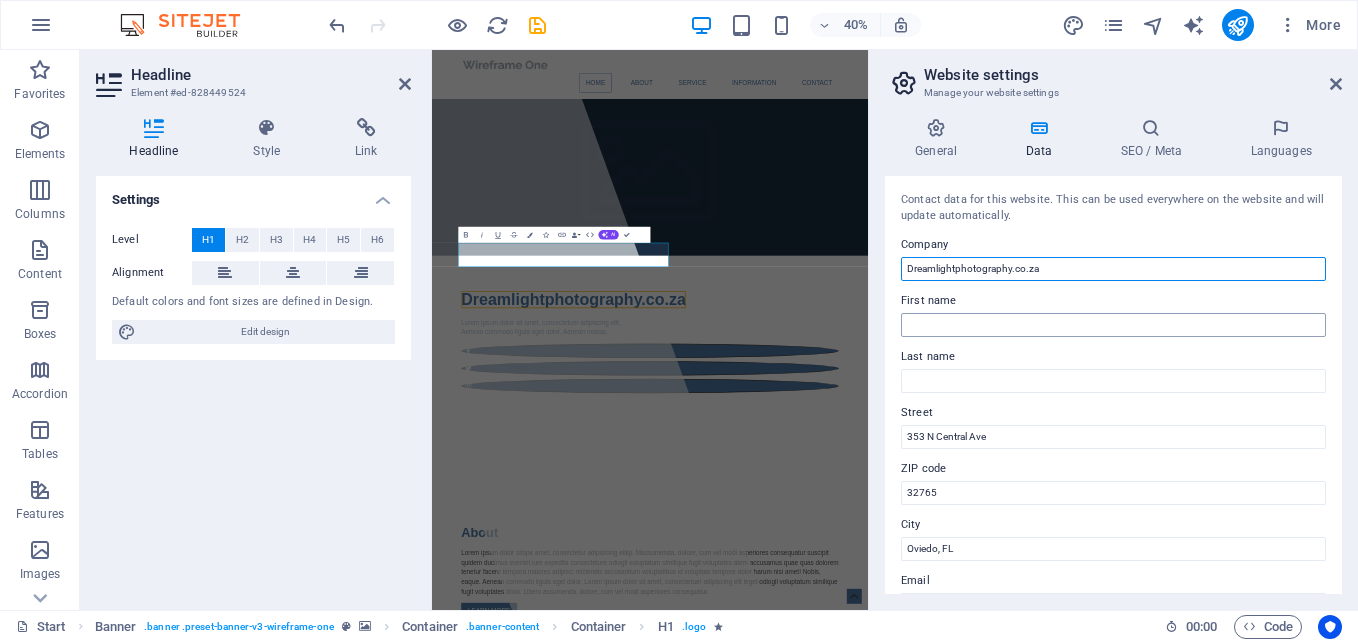 type on "Dreamlightphotography.co.za" 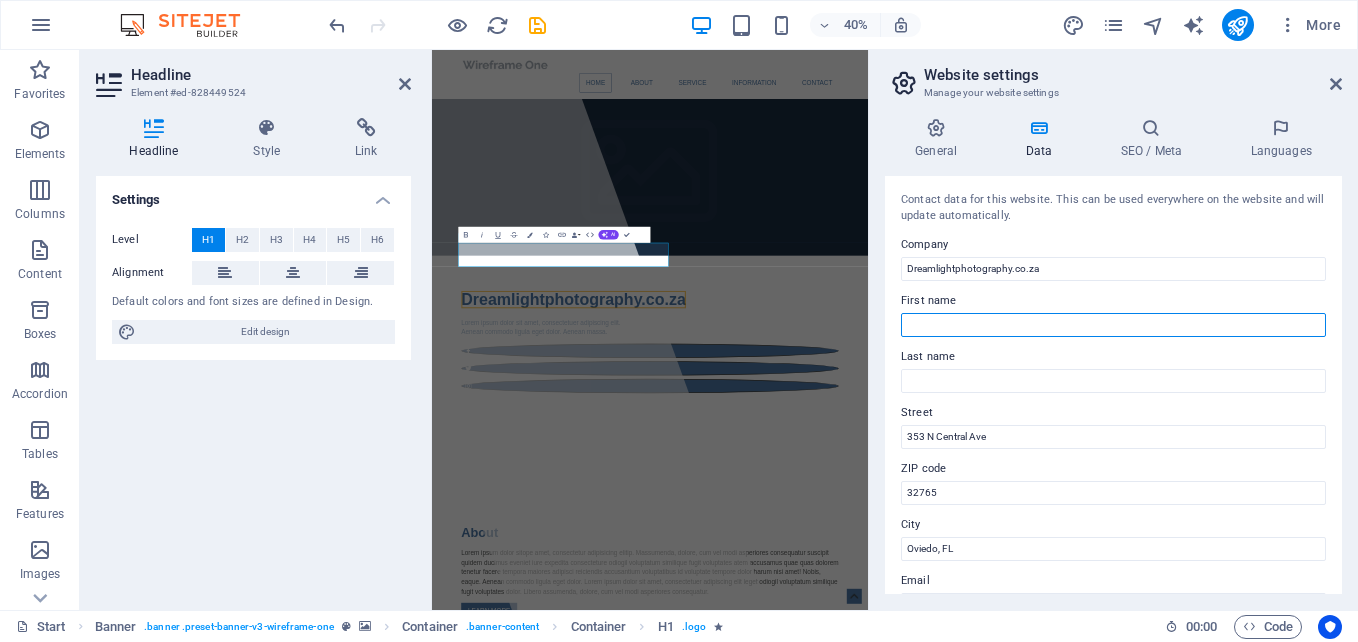 click on "First name" at bounding box center (1113, 325) 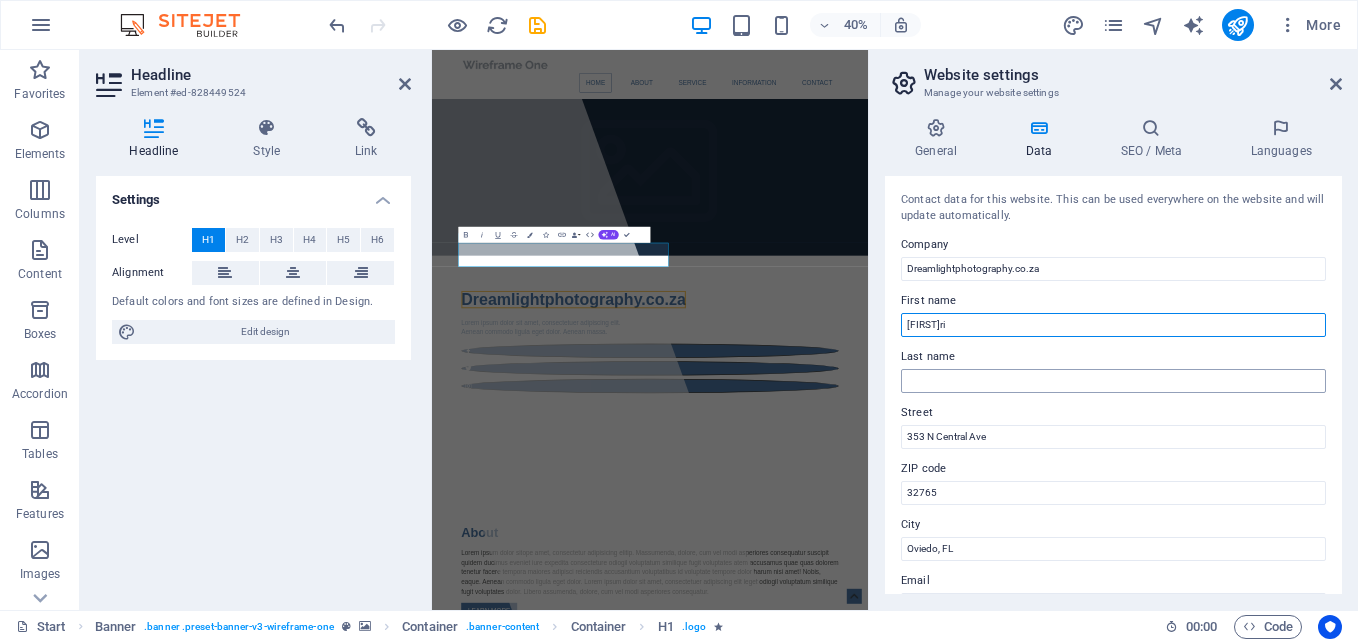 type on "[FIRST]ri" 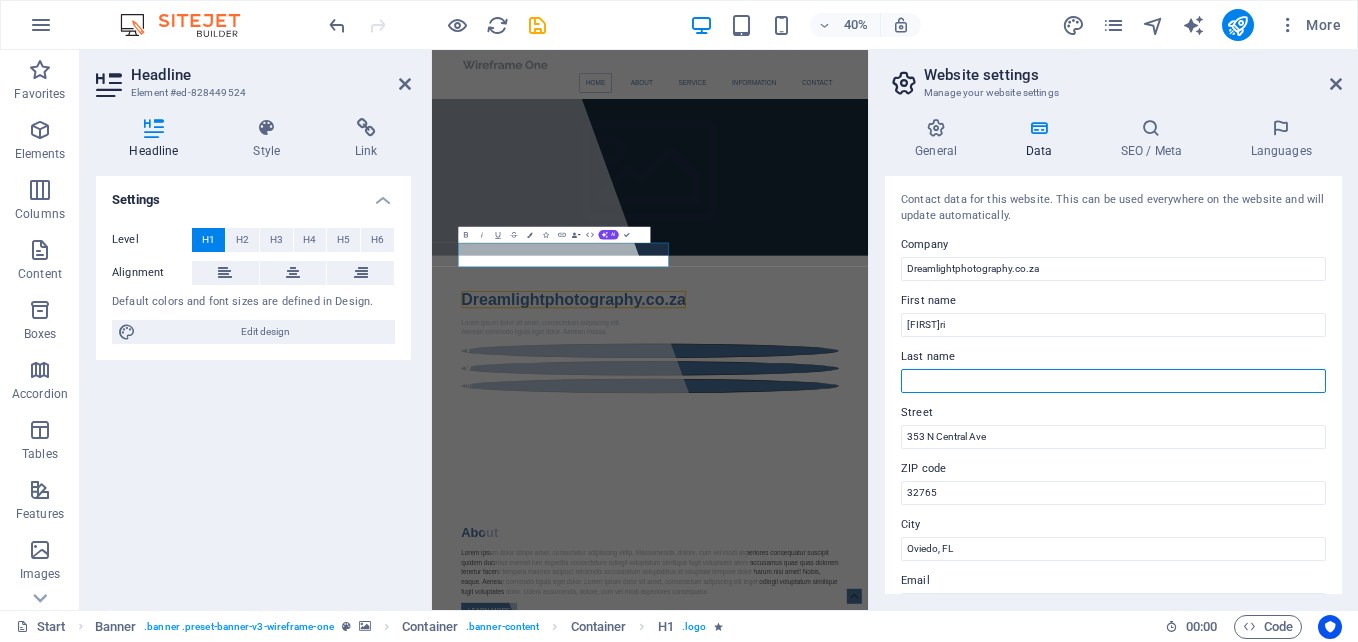 click on "Last name" at bounding box center [1113, 381] 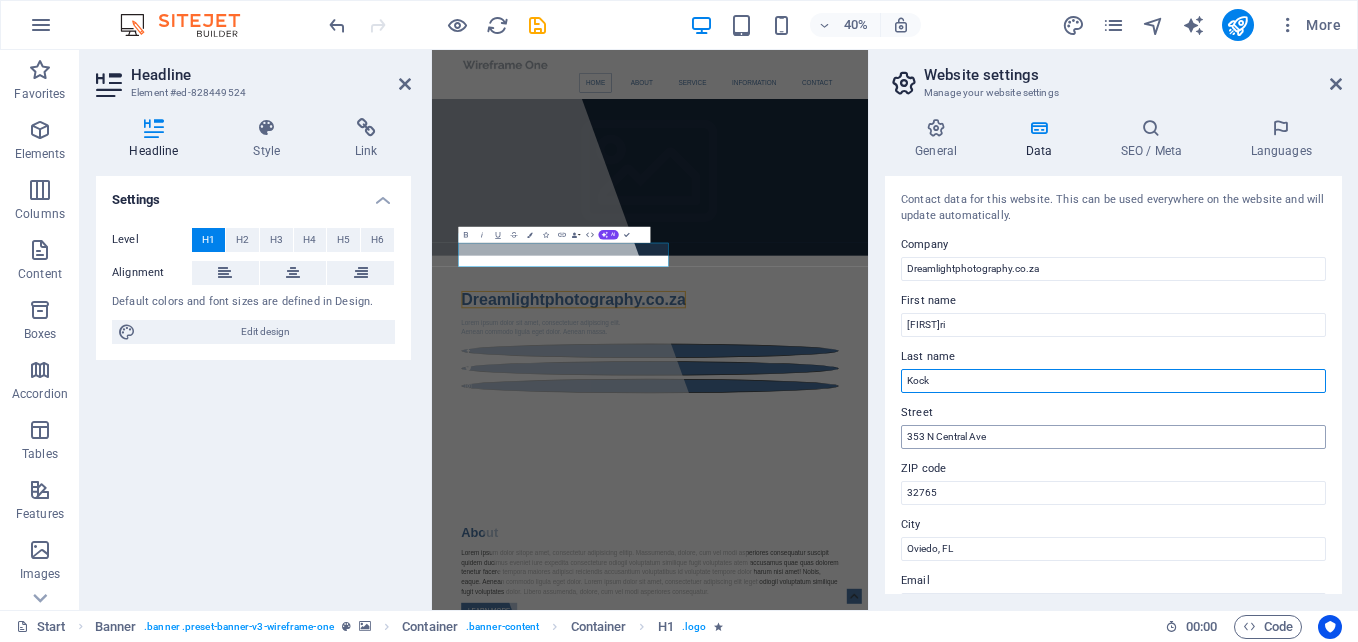 type on "Kock" 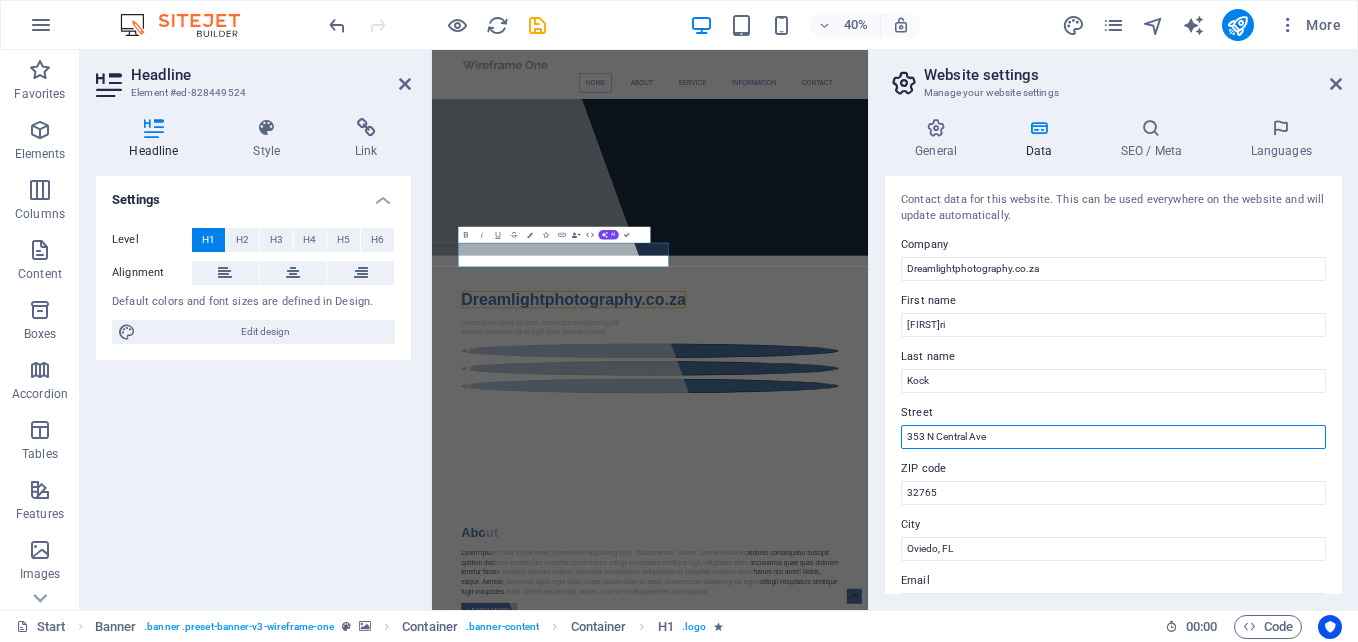 click on "353 N Central Ave" at bounding box center [1113, 437] 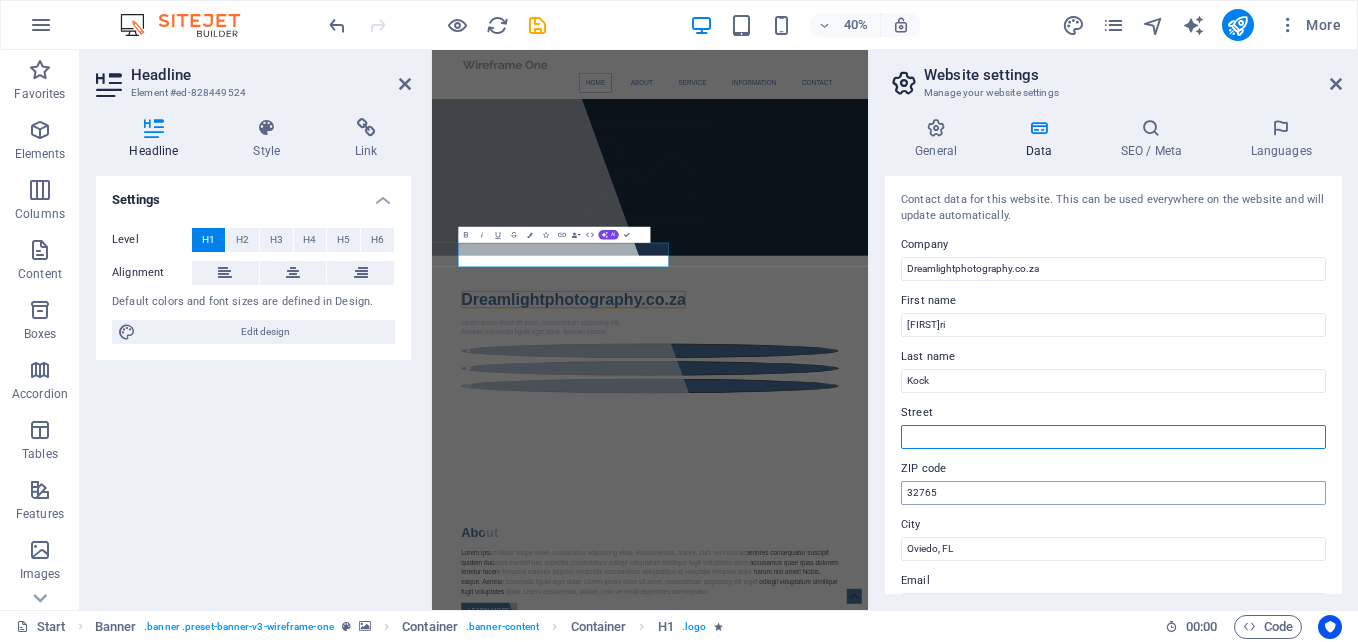 type 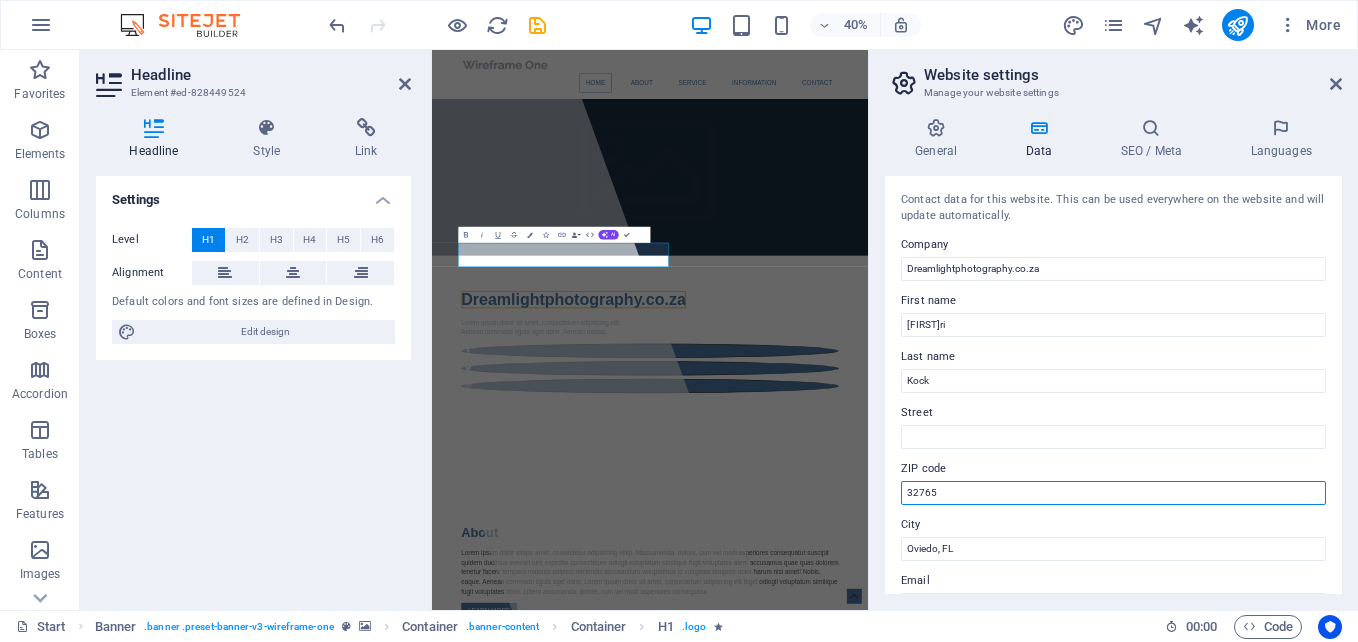 drag, startPoint x: 980, startPoint y: 490, endPoint x: 897, endPoint y: 490, distance: 83 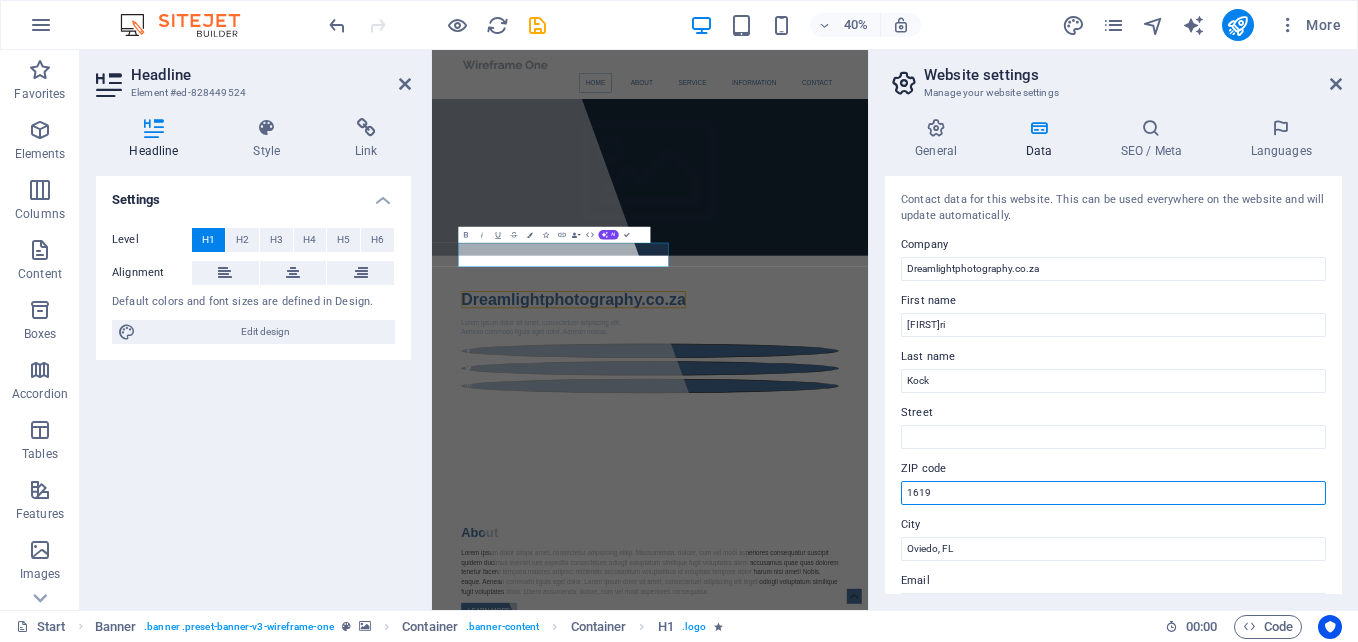 scroll, scrollTop: 100, scrollLeft: 0, axis: vertical 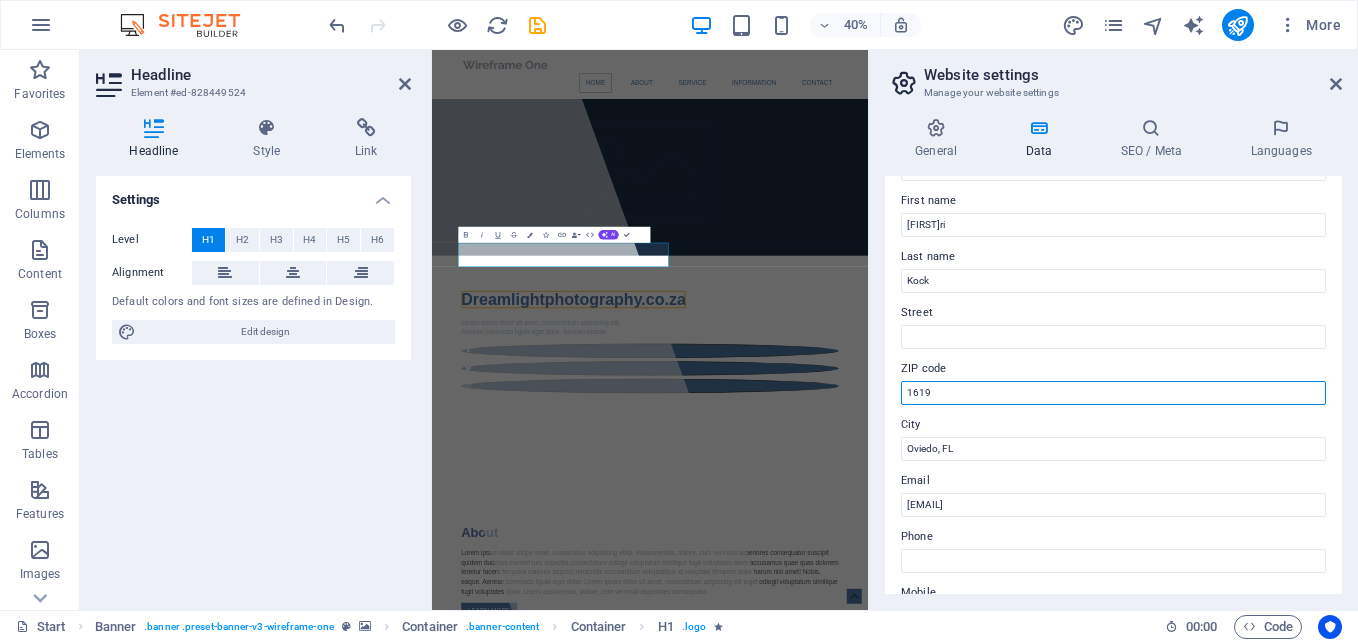 type on "1619" 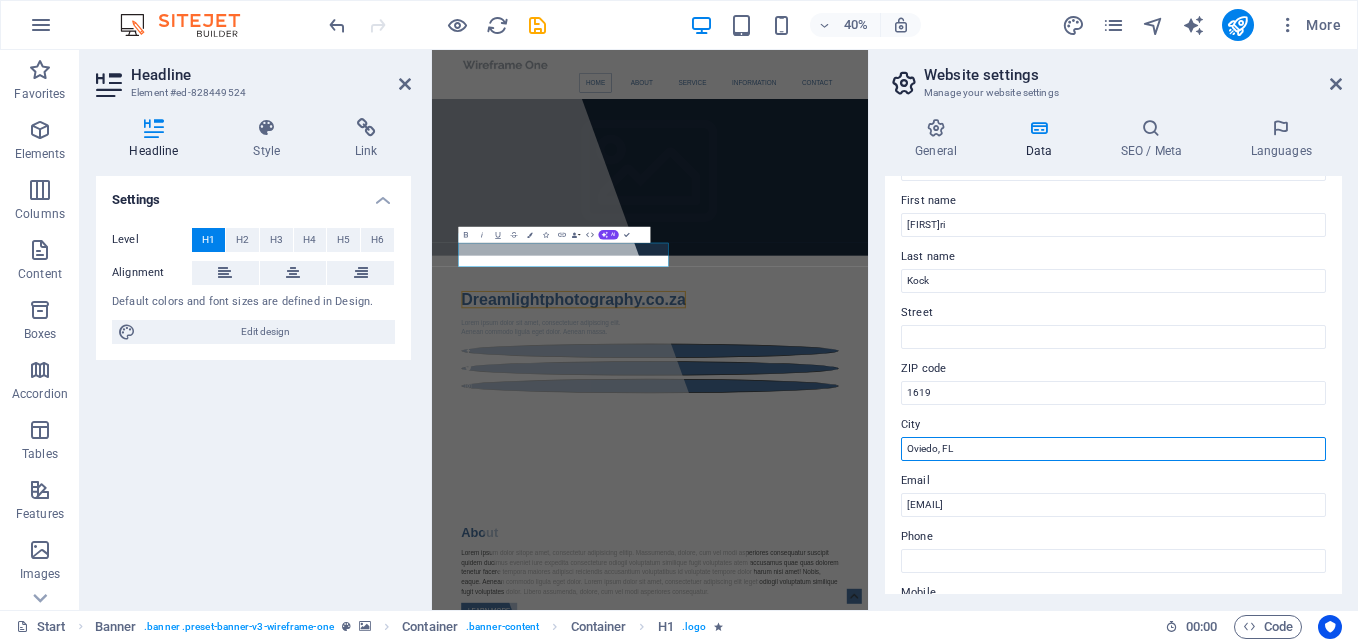drag, startPoint x: 1003, startPoint y: 449, endPoint x: 892, endPoint y: 449, distance: 111 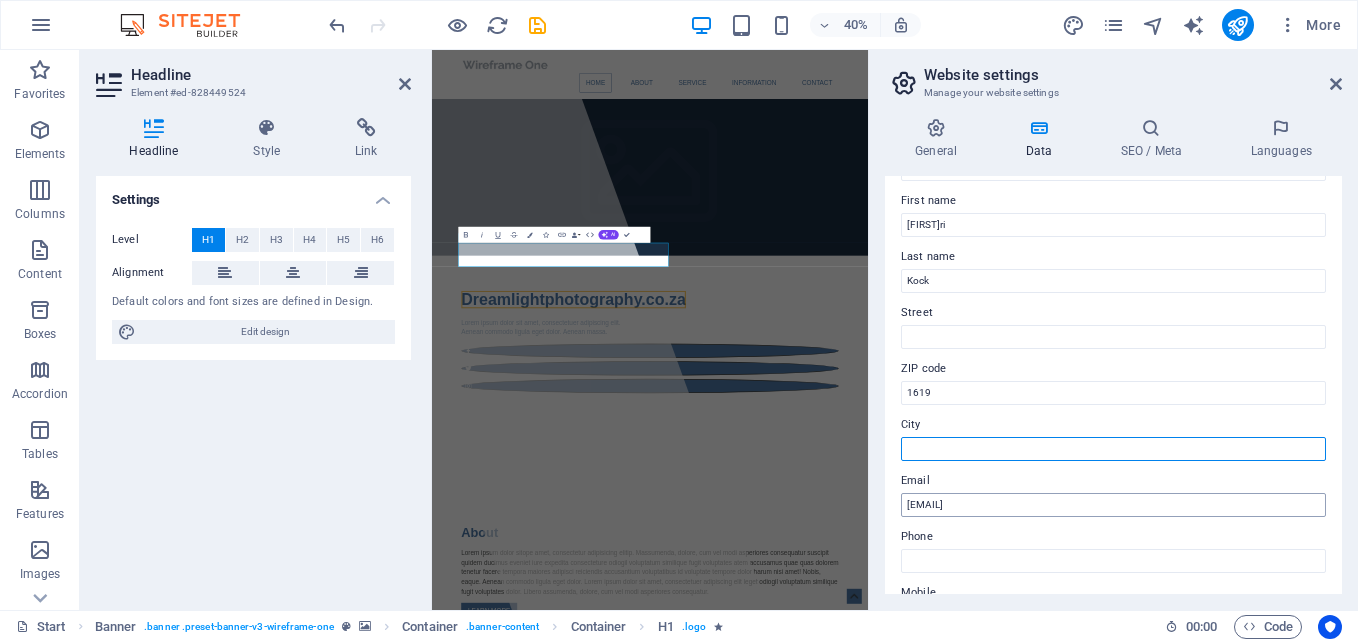 type 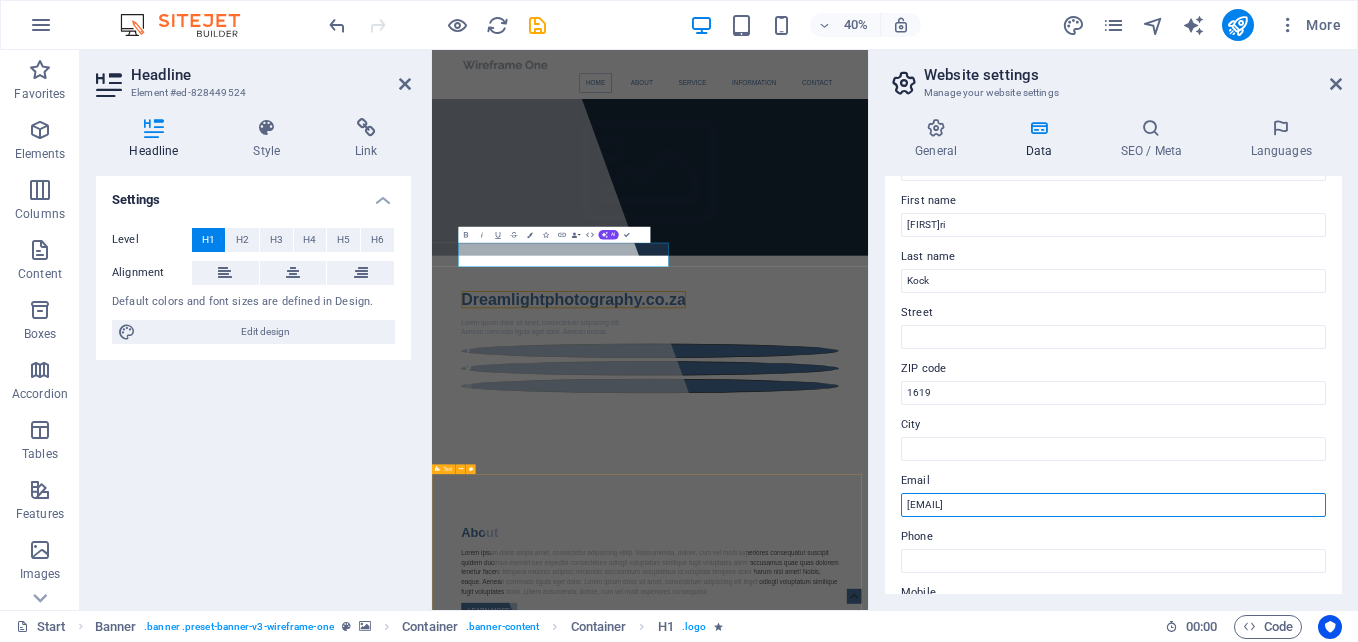 drag, startPoint x: 1611, startPoint y: 554, endPoint x: 1479, endPoint y: 1180, distance: 639.76556 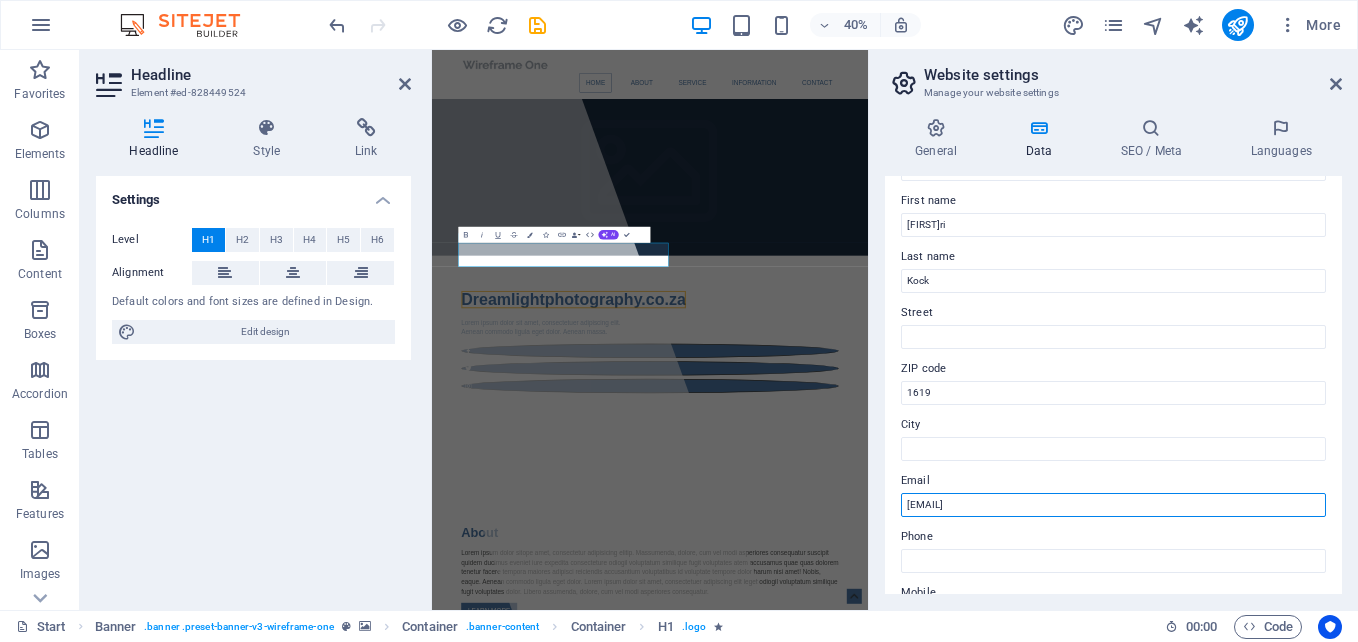 click on "[EMAIL]" at bounding box center [1113, 505] 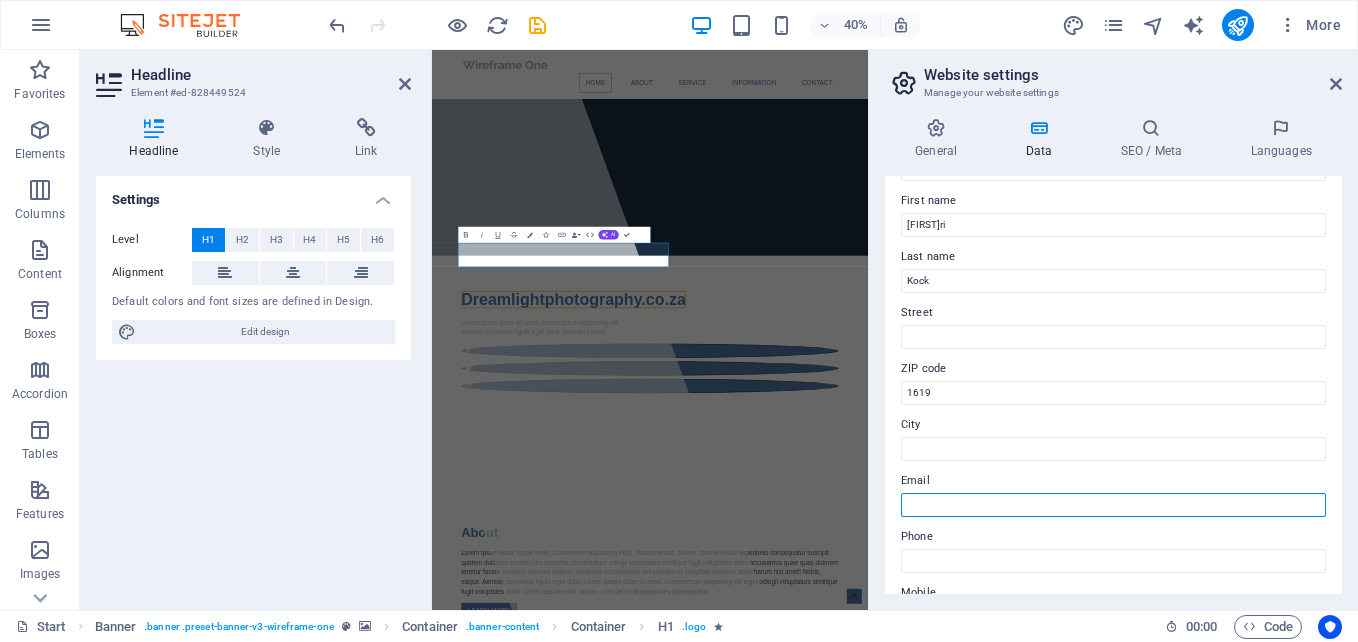 paste on "[EMAIL]" 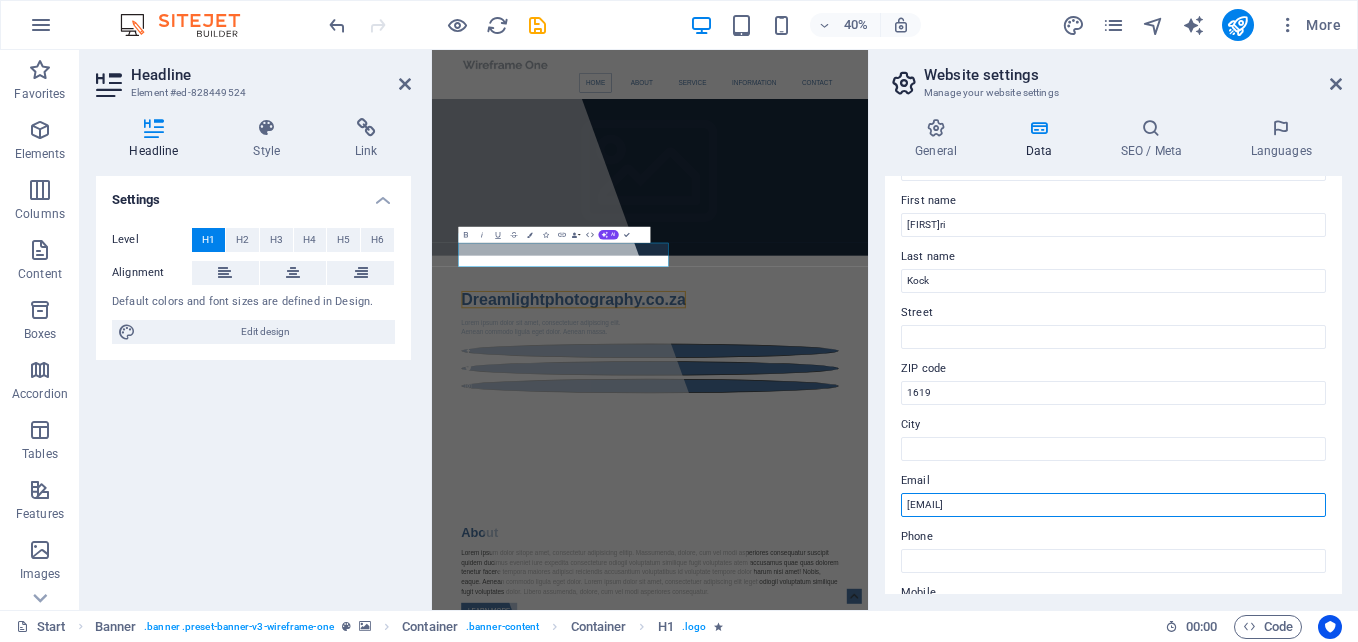 type on "[EMAIL]" 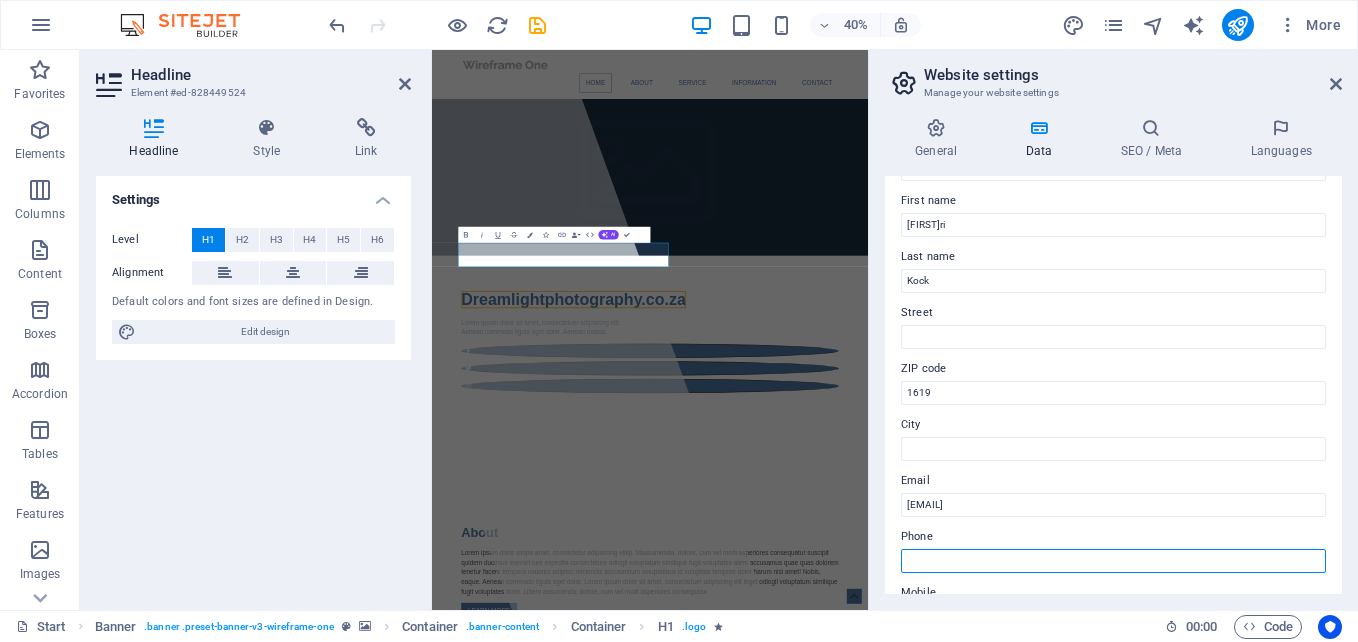 click on "Phone" at bounding box center [1113, 561] 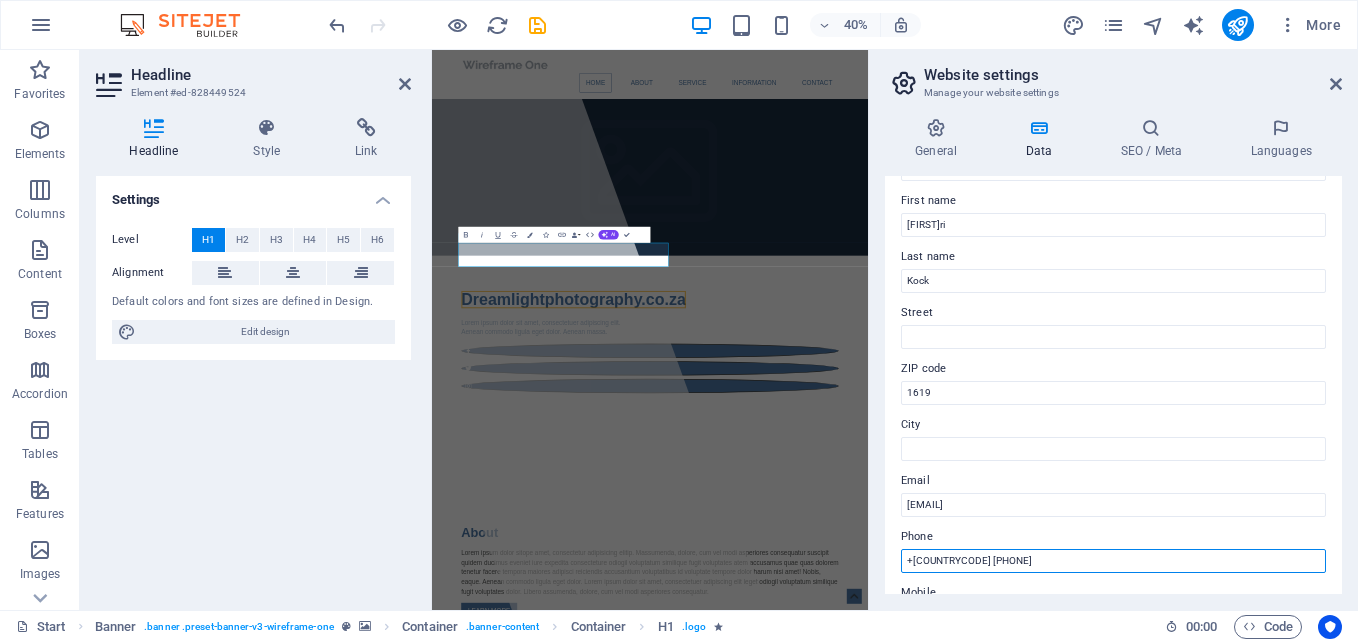 click on "+[COUNTRYCODE] [PHONE]" at bounding box center (1113, 561) 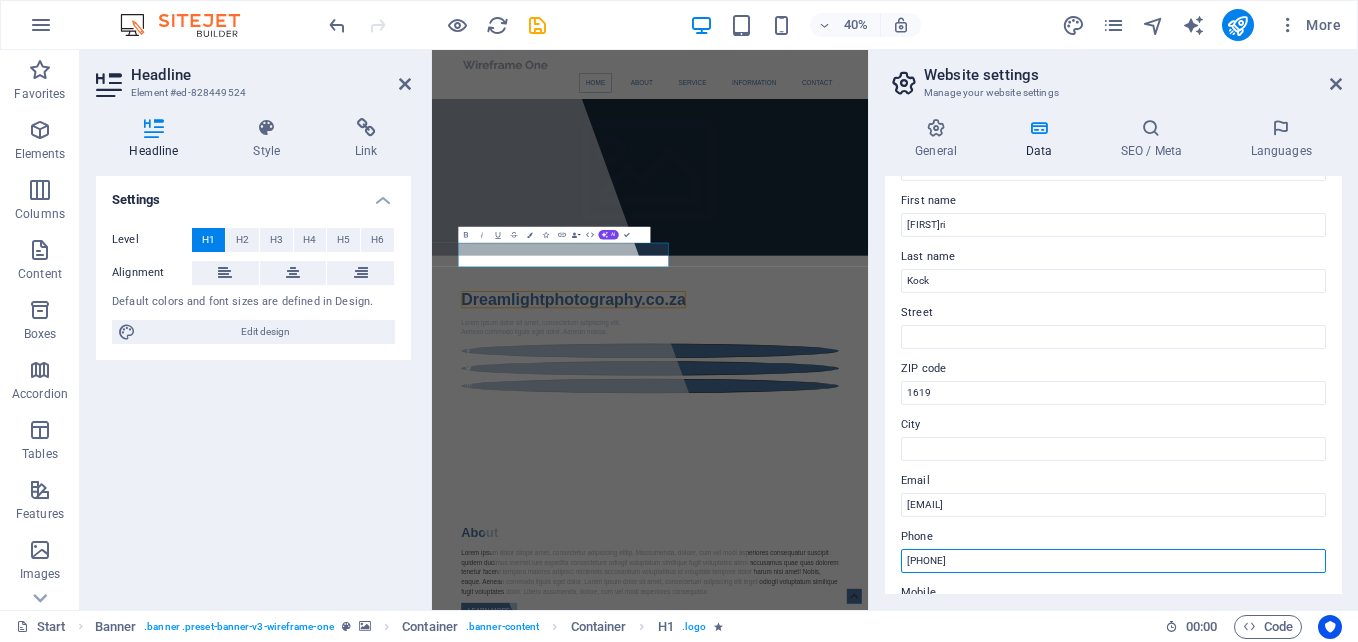 type on "[PHONE]" 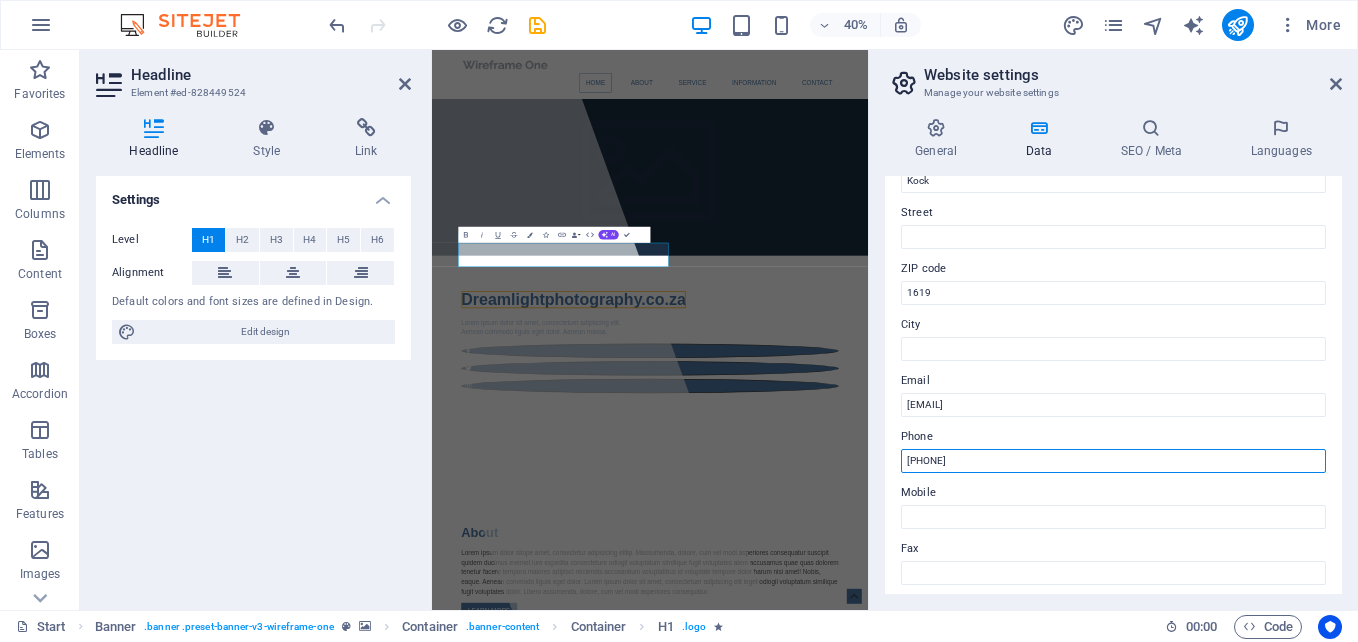 scroll, scrollTop: 300, scrollLeft: 0, axis: vertical 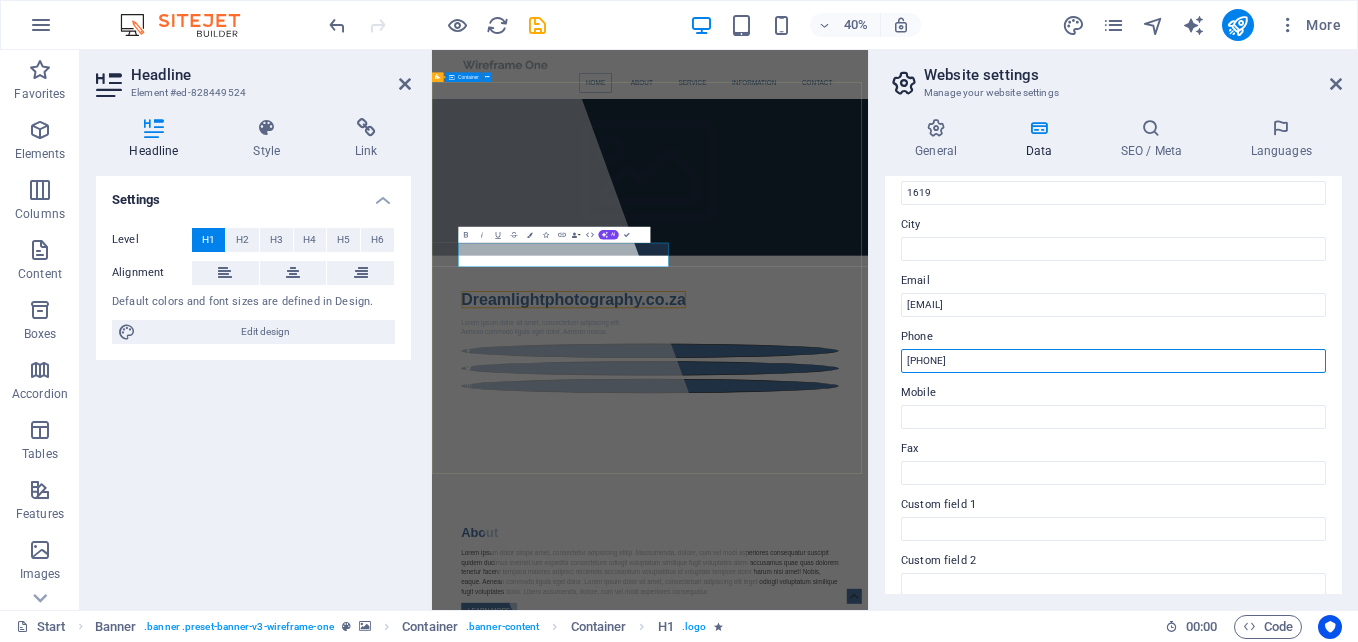 drag, startPoint x: 1433, startPoint y: 409, endPoint x: 1469, endPoint y: 822, distance: 414.56604 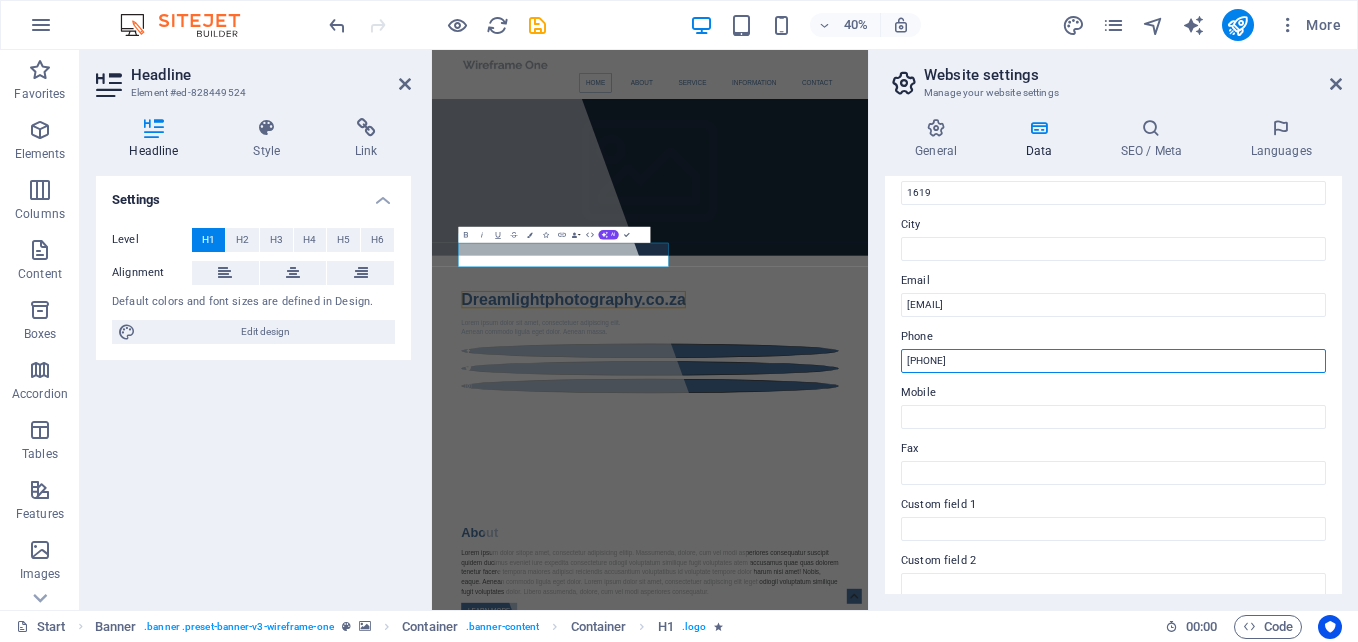 drag, startPoint x: 1009, startPoint y: 364, endPoint x: 890, endPoint y: 358, distance: 119.15116 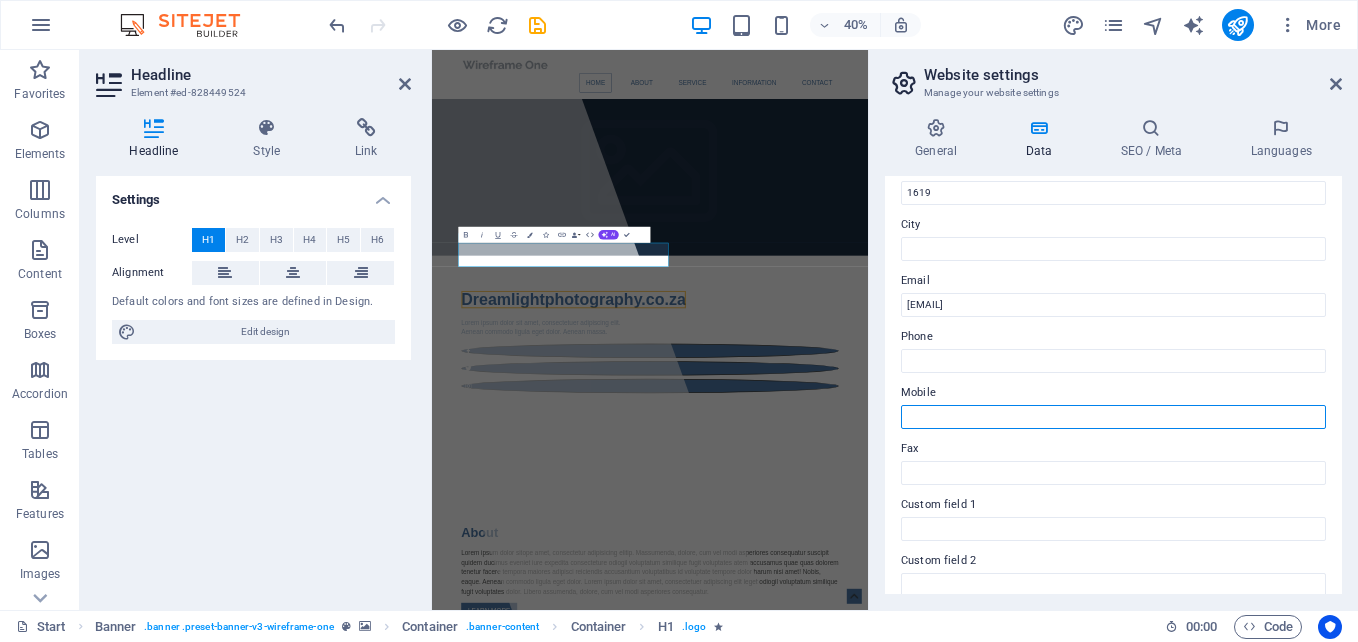 click on "Mobile" at bounding box center (1113, 417) 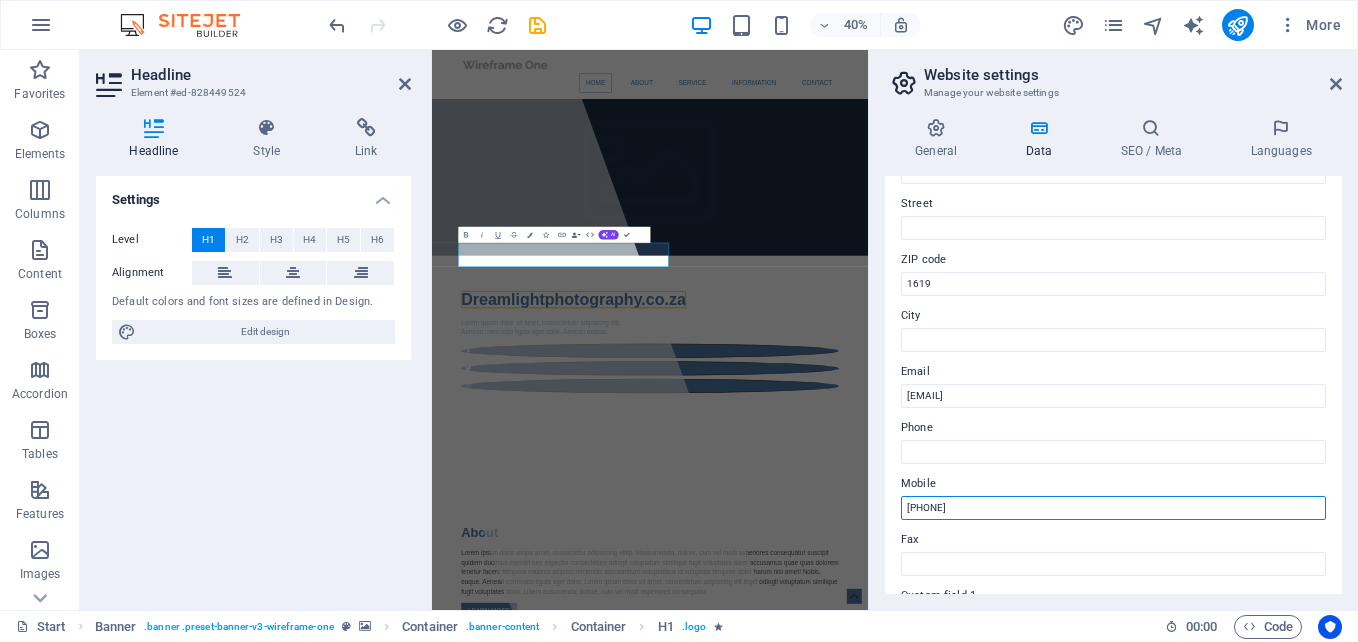 scroll, scrollTop: 0, scrollLeft: 0, axis: both 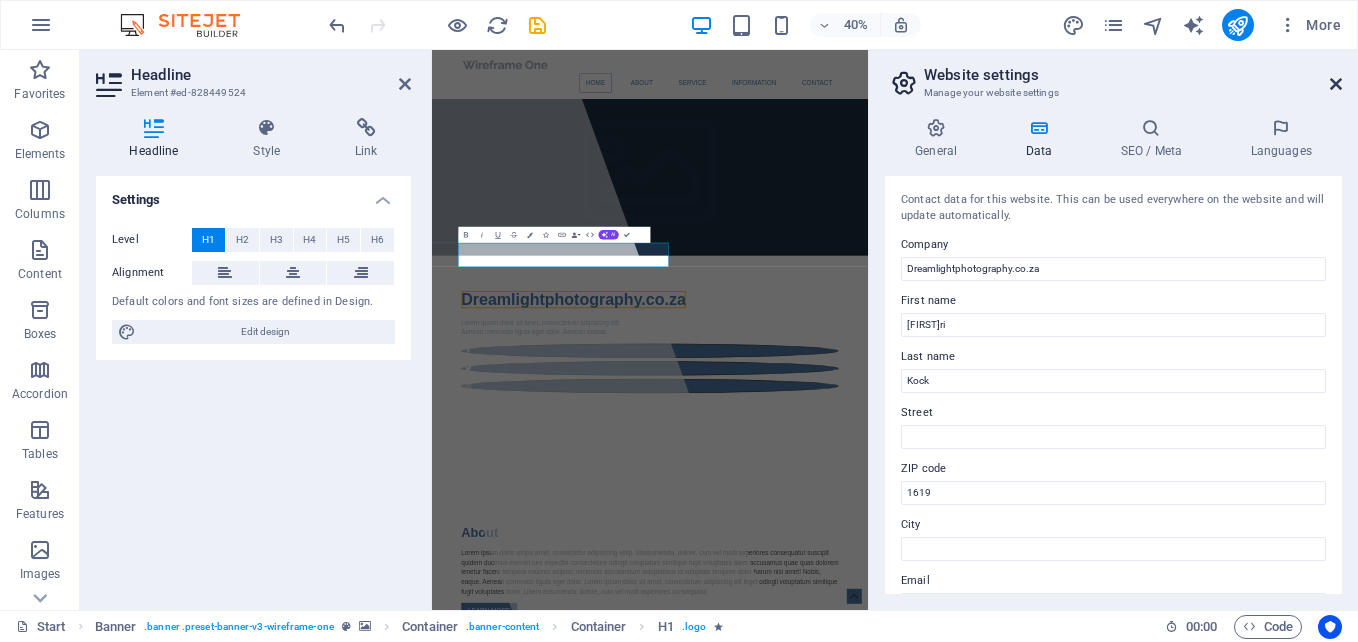 type on "[PHONE]" 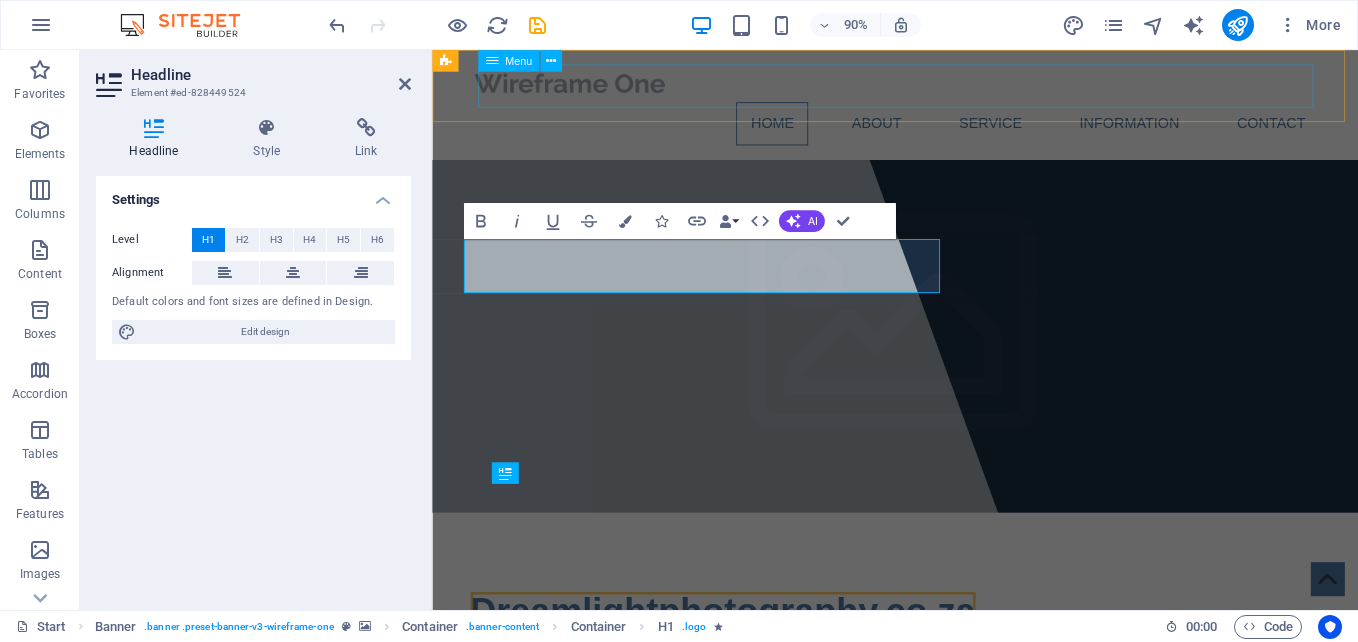 click on "Home About Service Information Contact" at bounding box center (947, 132) 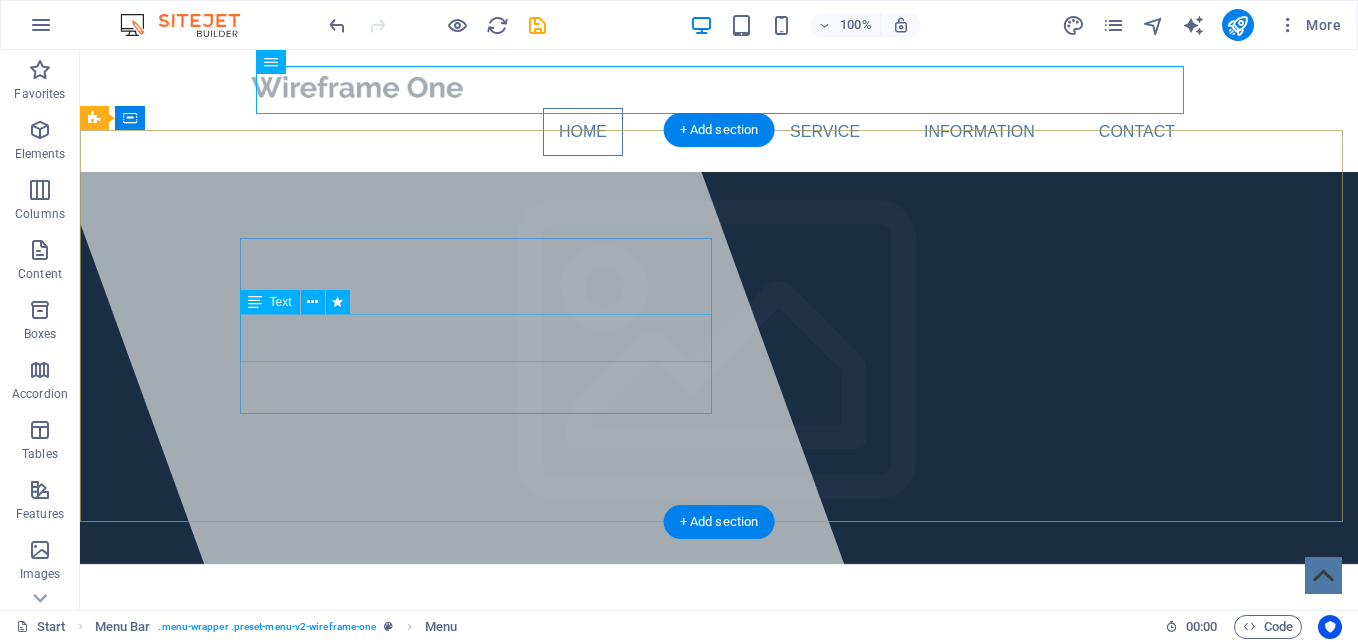click on "Lorem ipsum dolor sit amet, consectetuer adipiscing elit. Aenean commodo ligula eget dolor. Aenean massa." at bounding box center (719, 744) 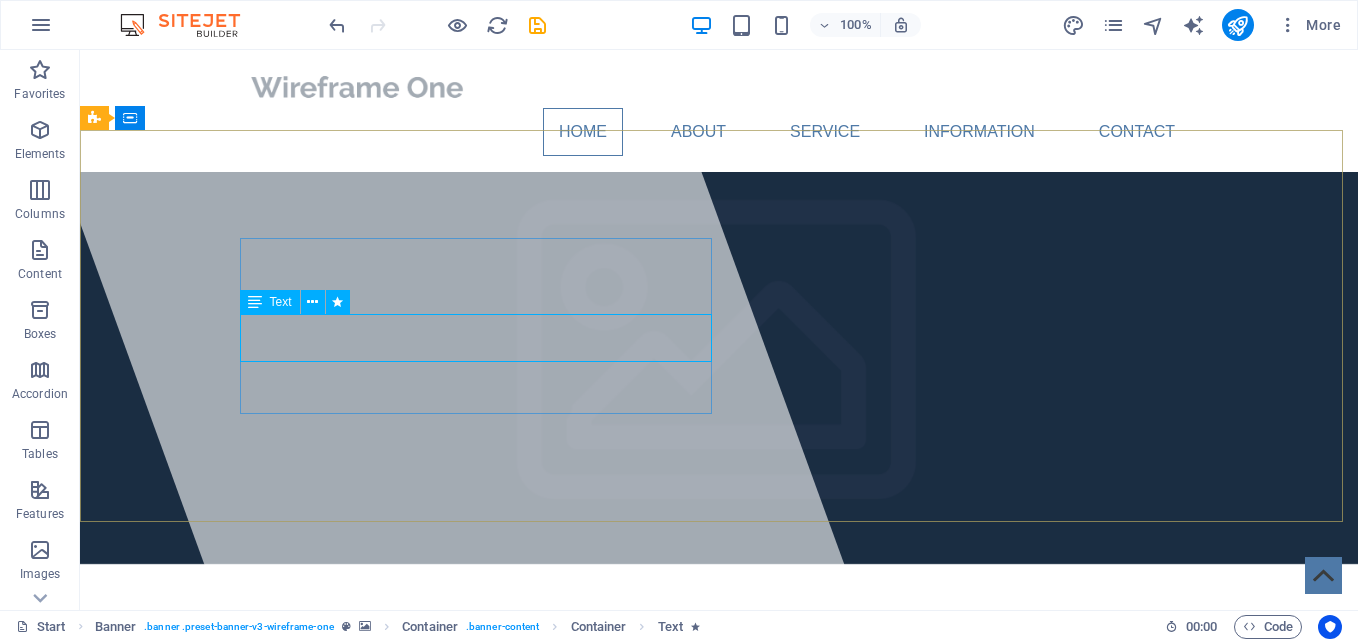 click on "Text" at bounding box center [281, 302] 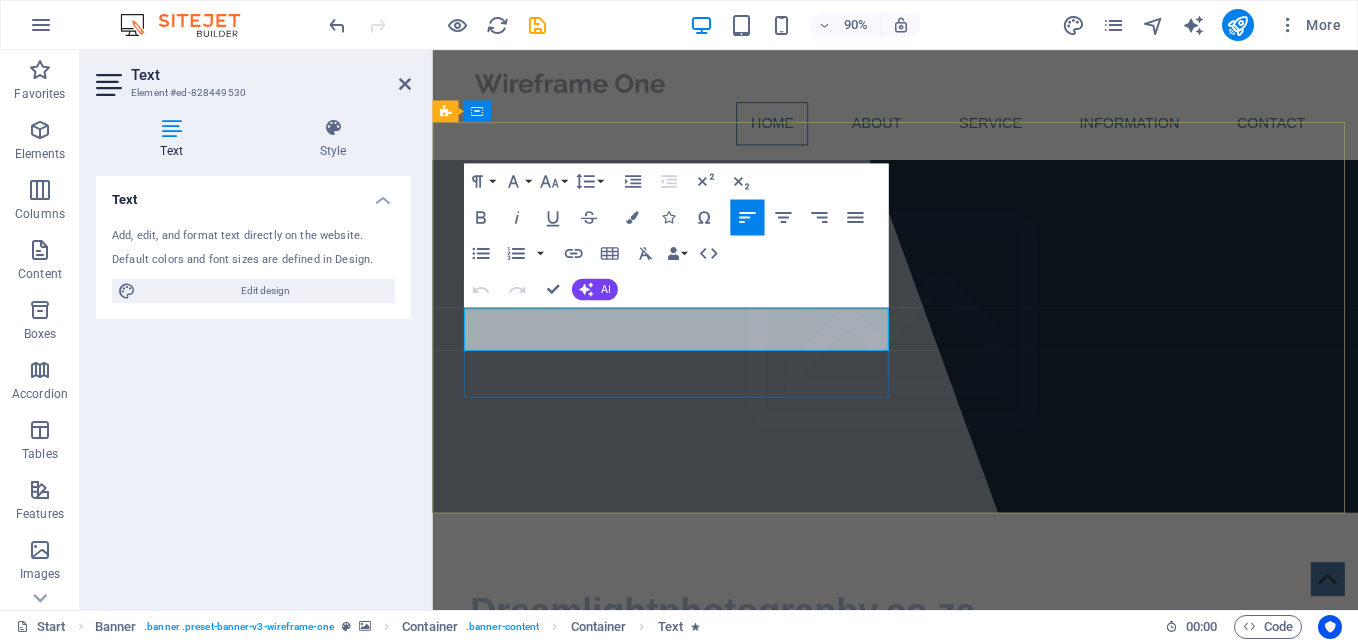 click on "Lorem ipsum dolor sit amet, consectetuer adipiscing elit." at bounding box center [674, 731] 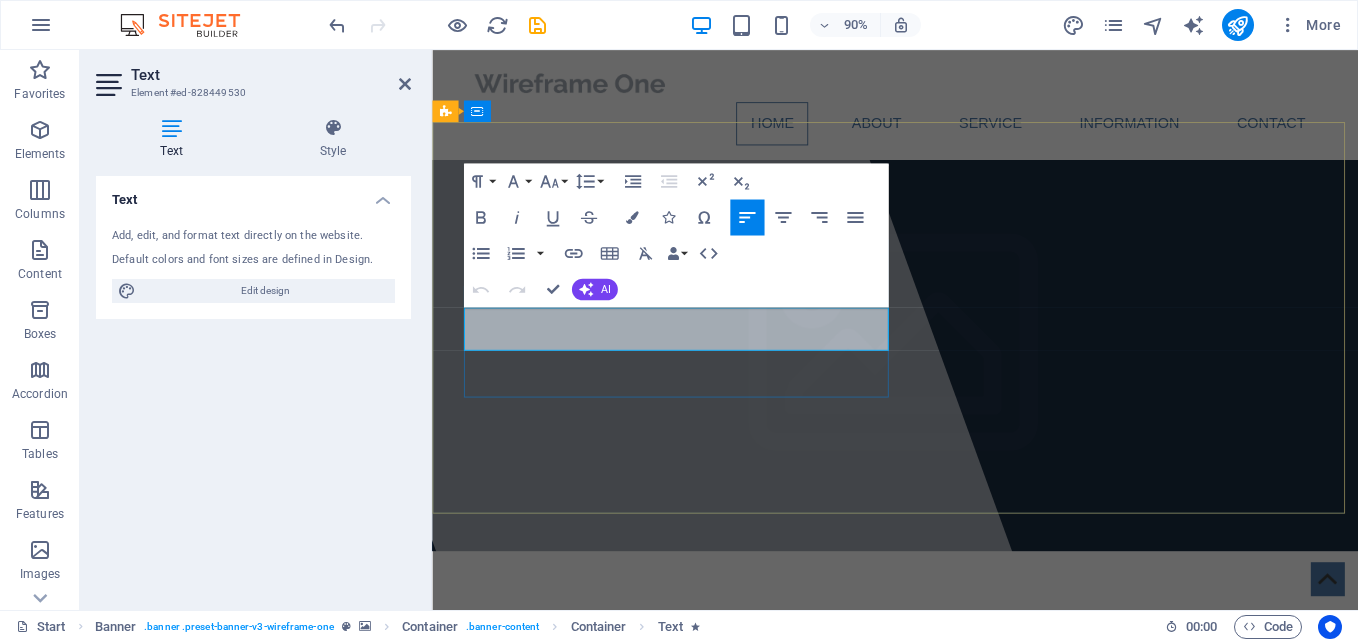 type 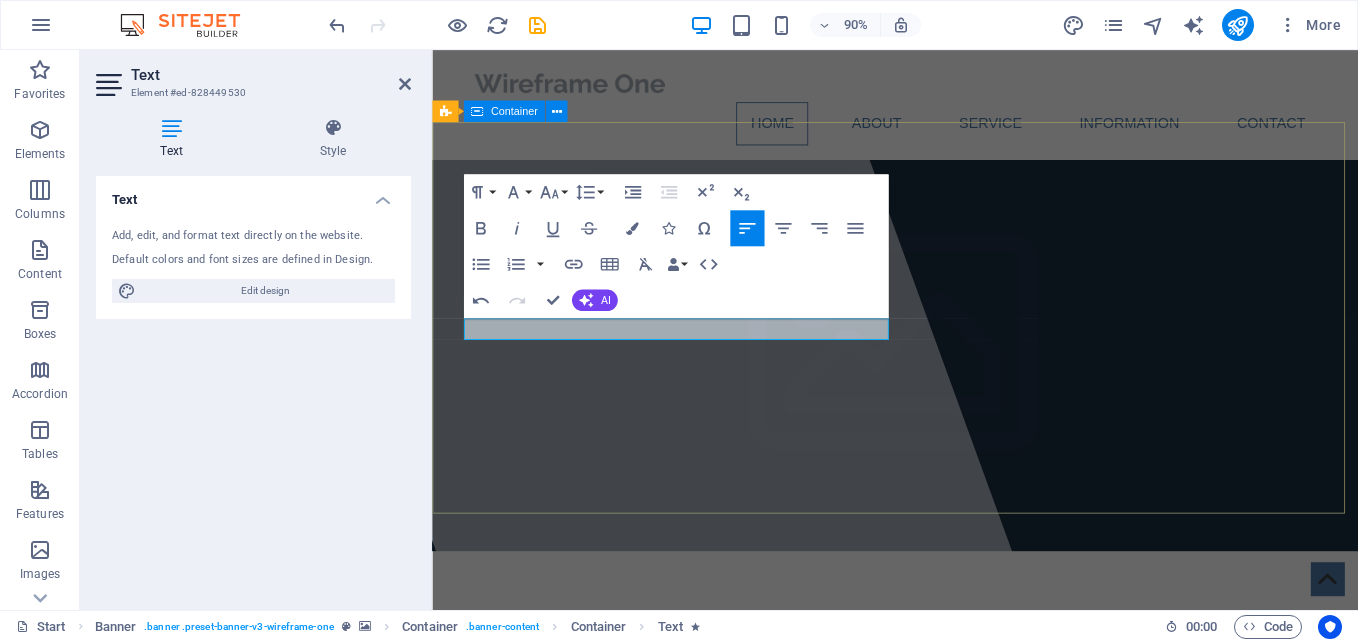 click on "Dreamlightphotography.co.za For your Family or Friend Photo's" at bounding box center [946, 807] 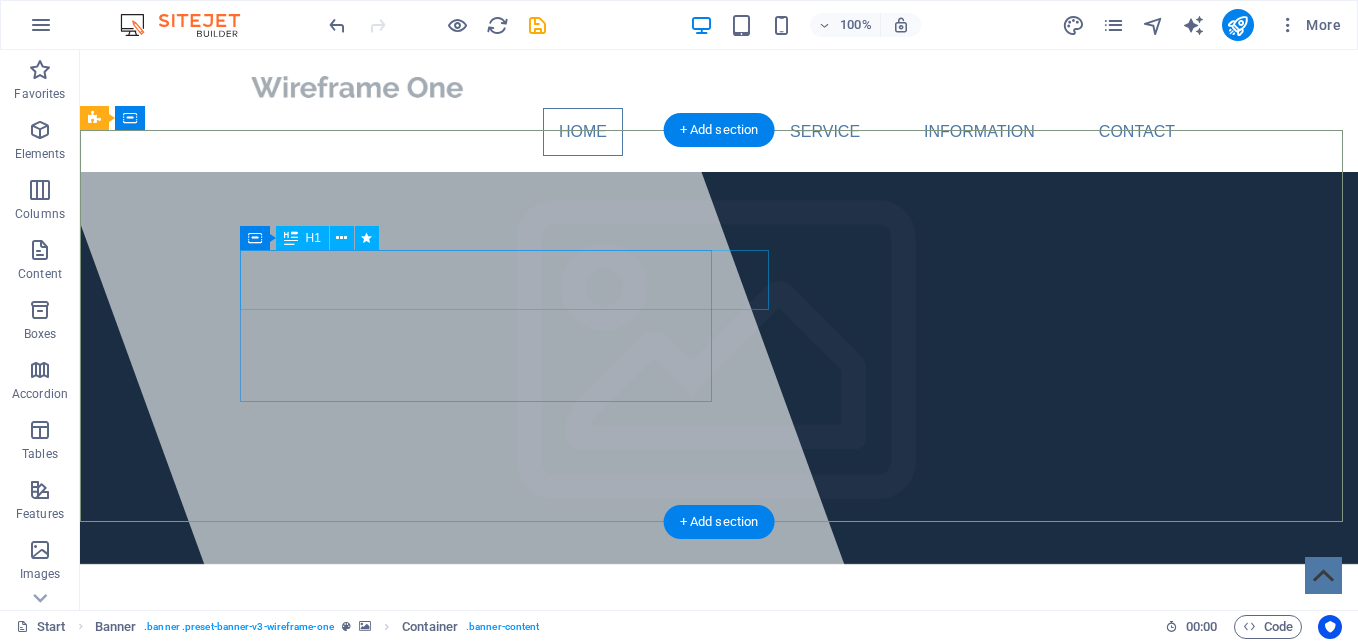 click on "Dreamlightphotography.co.za" at bounding box center [528, 674] 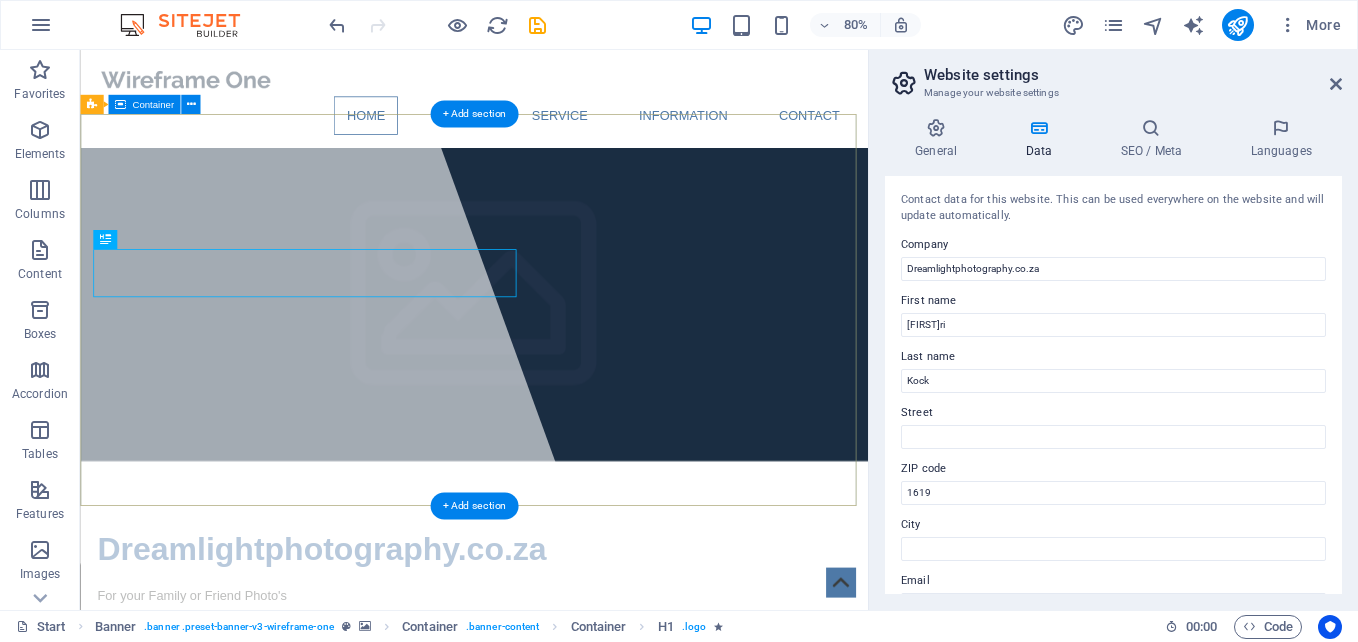 click on "Dreamlightphotography.co.za For your Family or Friend Photo's" at bounding box center (572, 764) 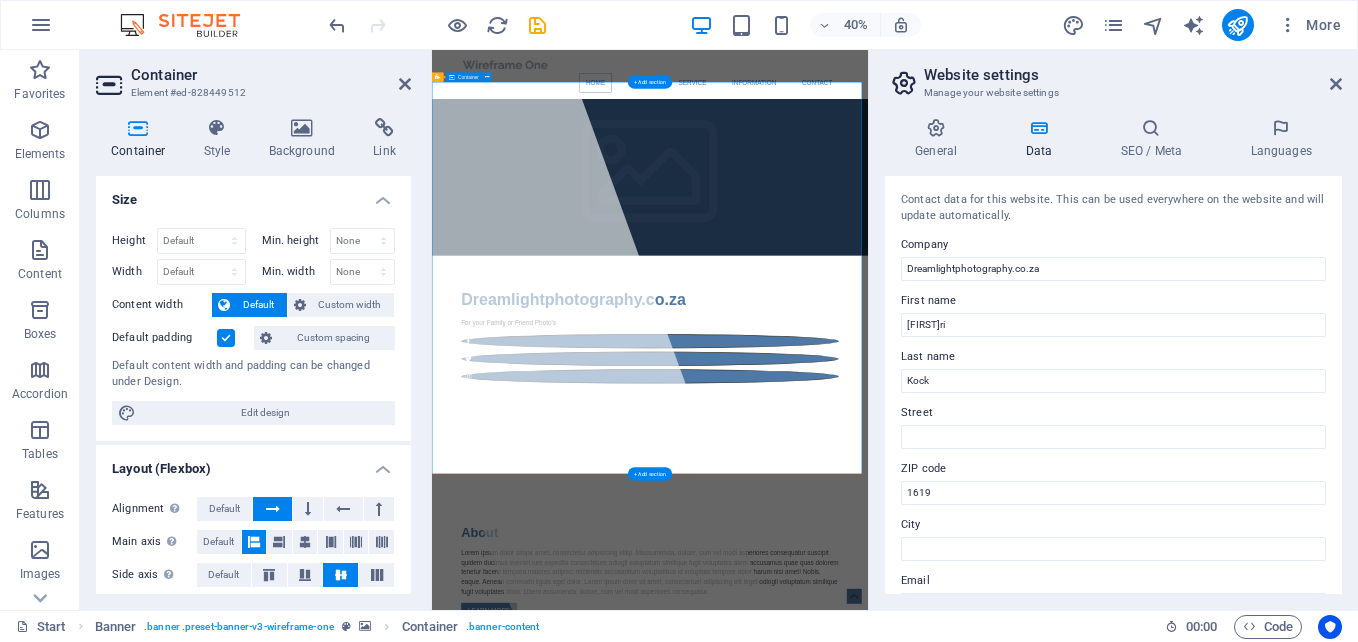 click on "Dreamlightphotography.co.za For your Family or Friend Photo's" at bounding box center (977, 764) 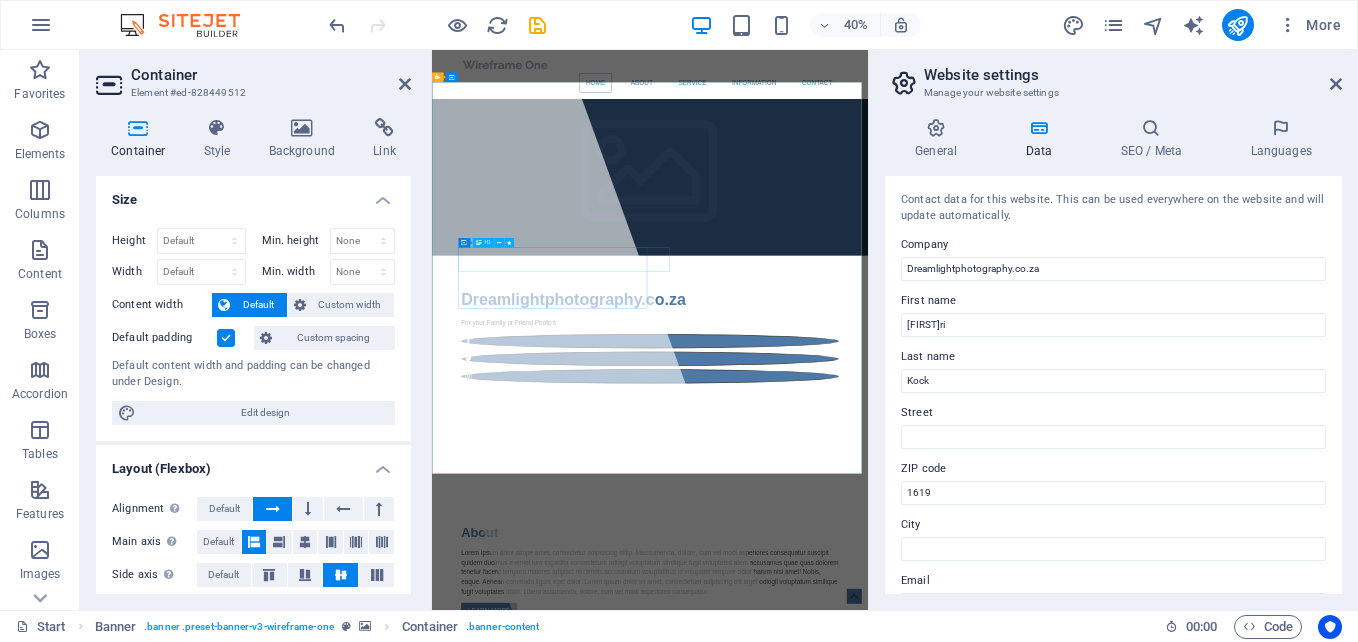 click on "Dreamlightphotography.co.za" at bounding box center [786, 674] 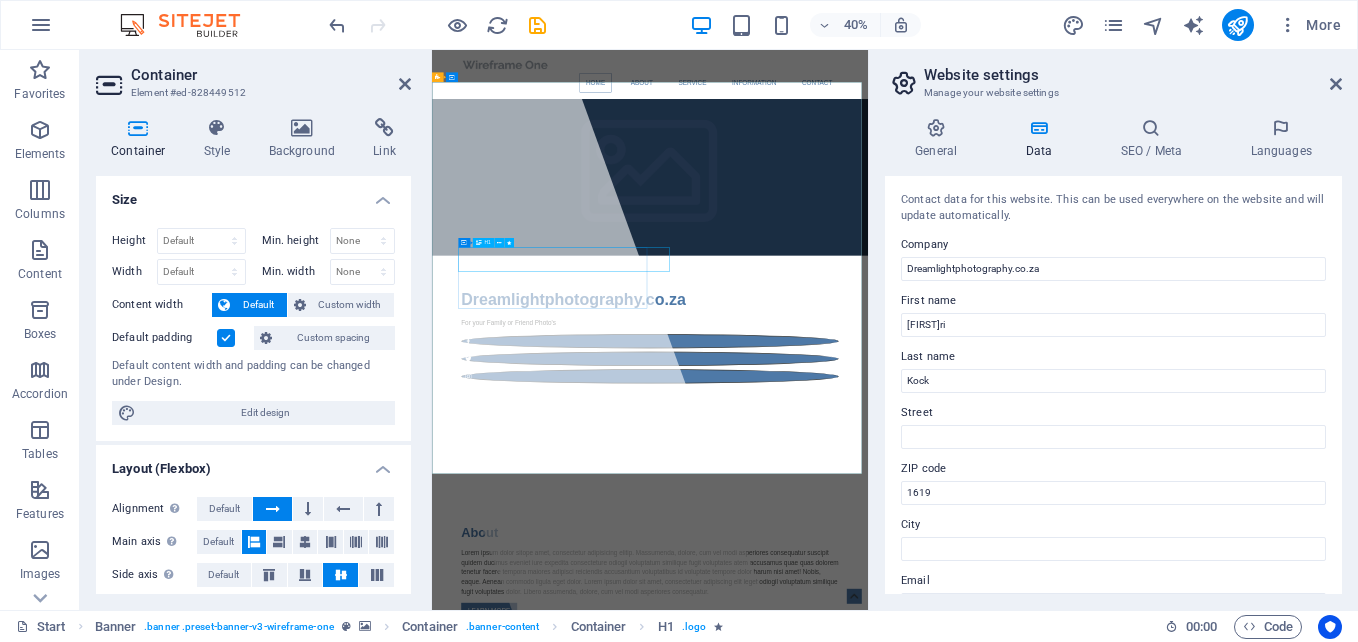 click on "Dreamlightphotography.co.za" at bounding box center (786, 674) 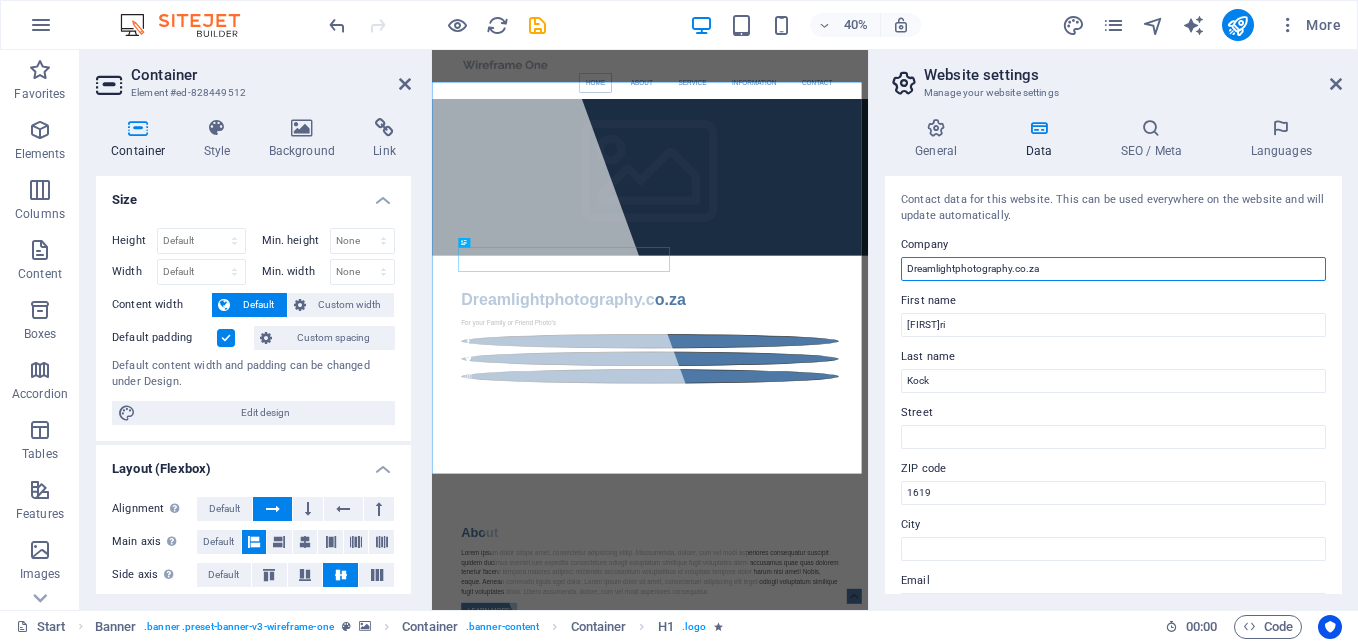 click on "Dreamlightphotography.co.za" at bounding box center (1113, 269) 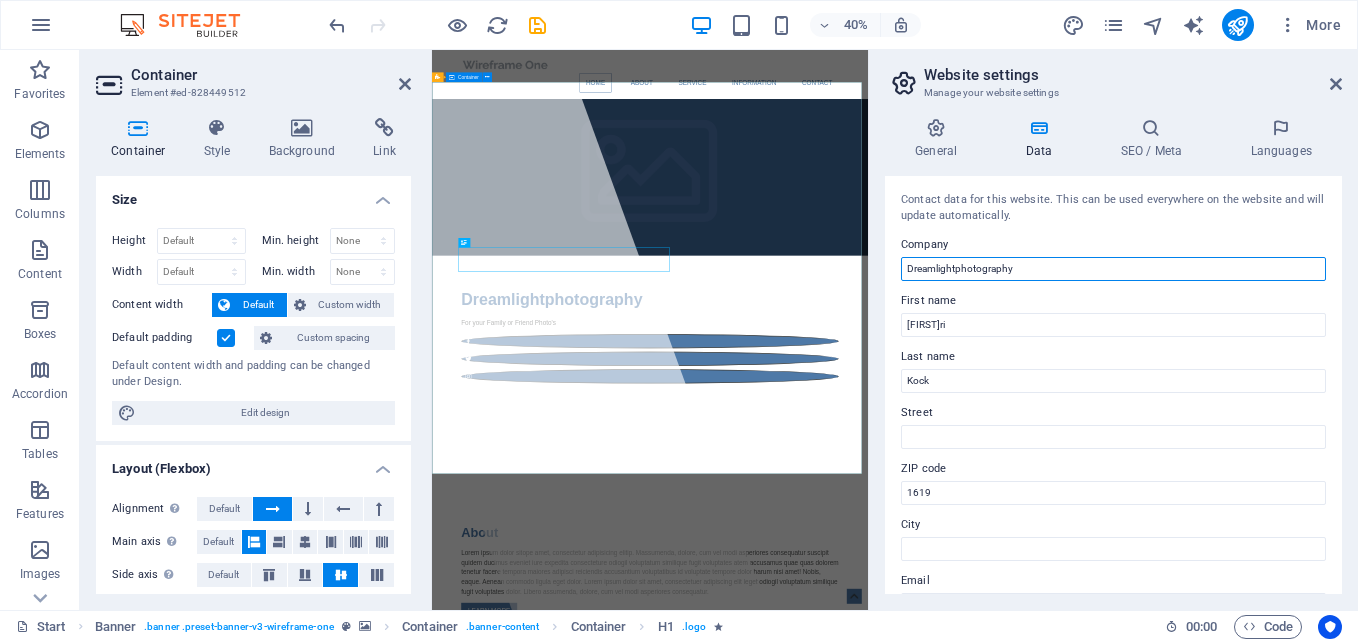 type on "Dreamlightphotography" 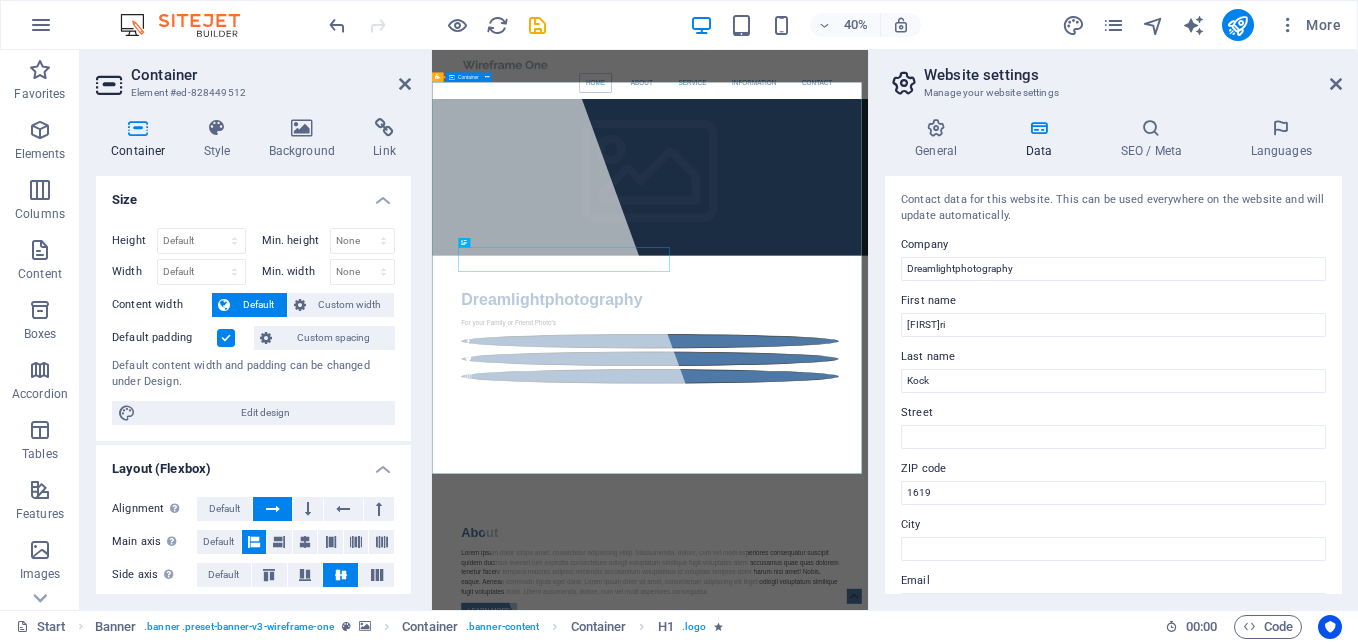 click on "Dreamlightphotography For your Family or Friend Photo's" at bounding box center (977, 764) 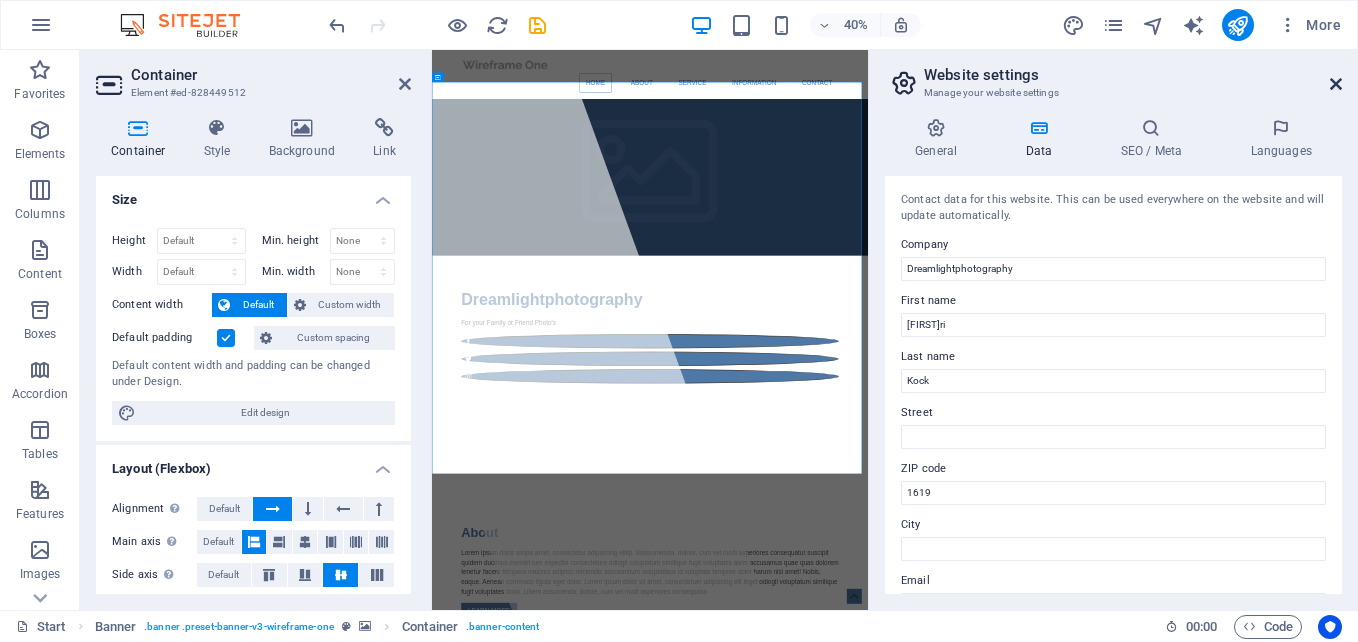 click at bounding box center [1336, 84] 